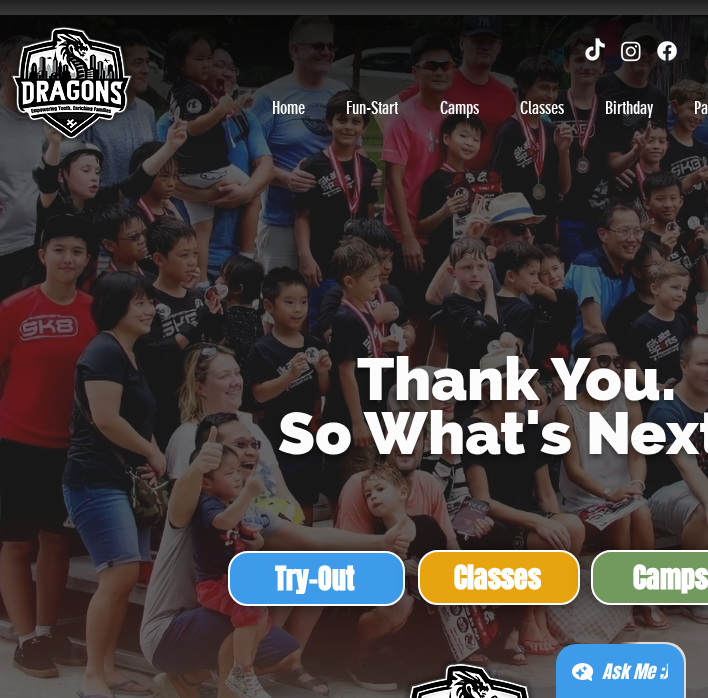 scroll, scrollTop: 2, scrollLeft: 223, axis: both 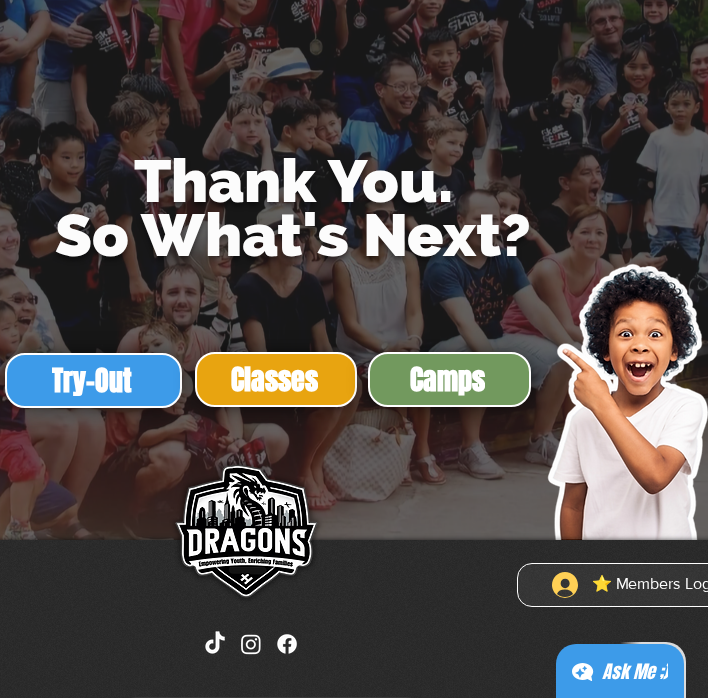 click at bounding box center (637, 397) 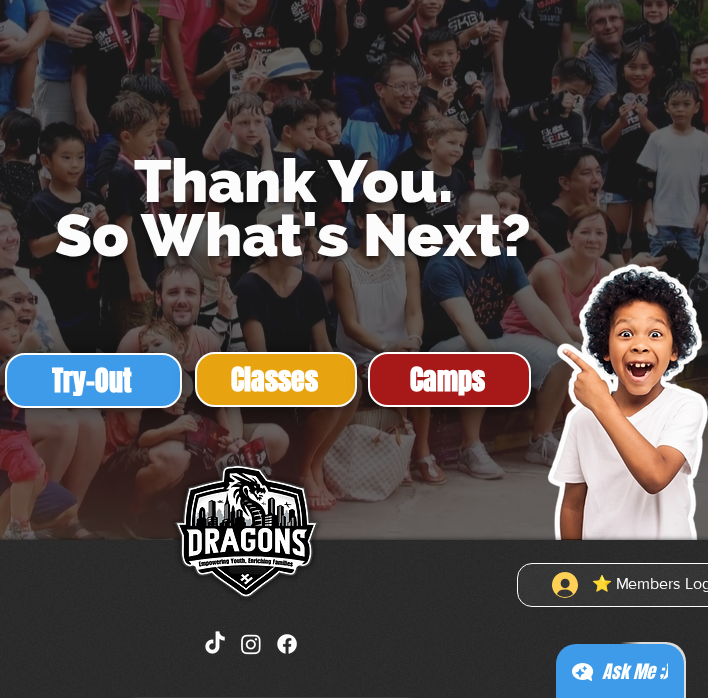 click on "Camps" at bounding box center (447, 379) 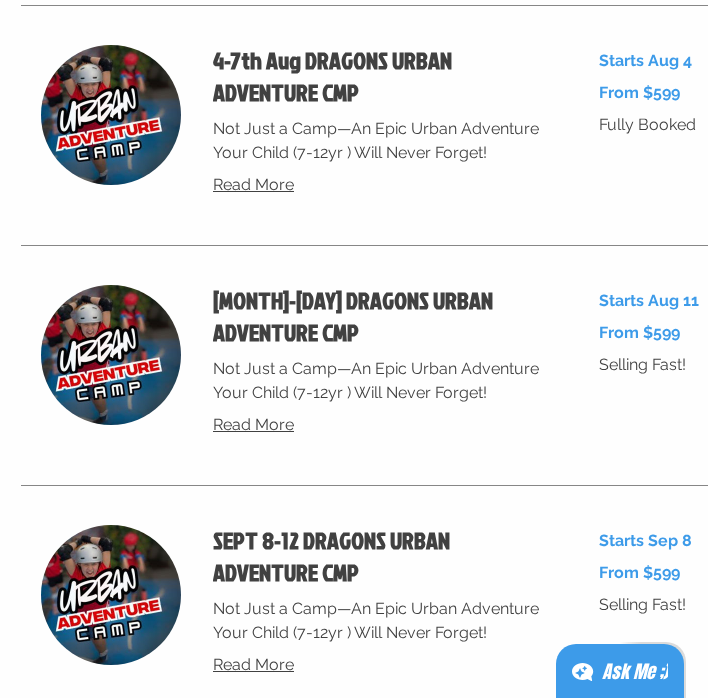 scroll, scrollTop: 8852, scrollLeft: 0, axis: vertical 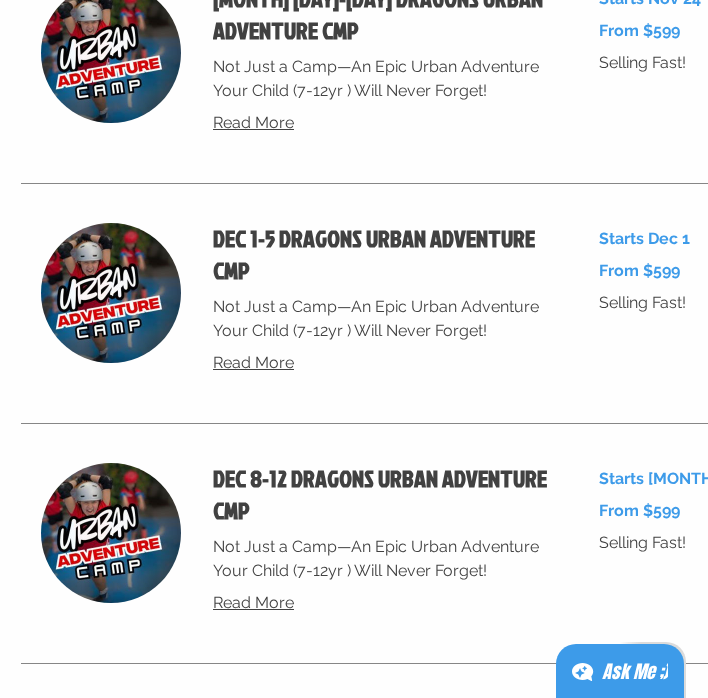 click on "Ask Me ;)" at bounding box center (620, 672) 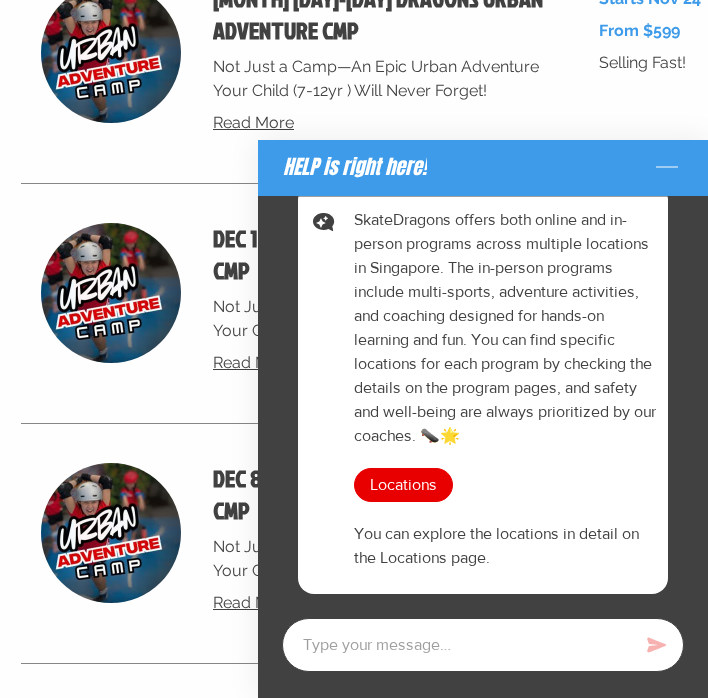type on "x" 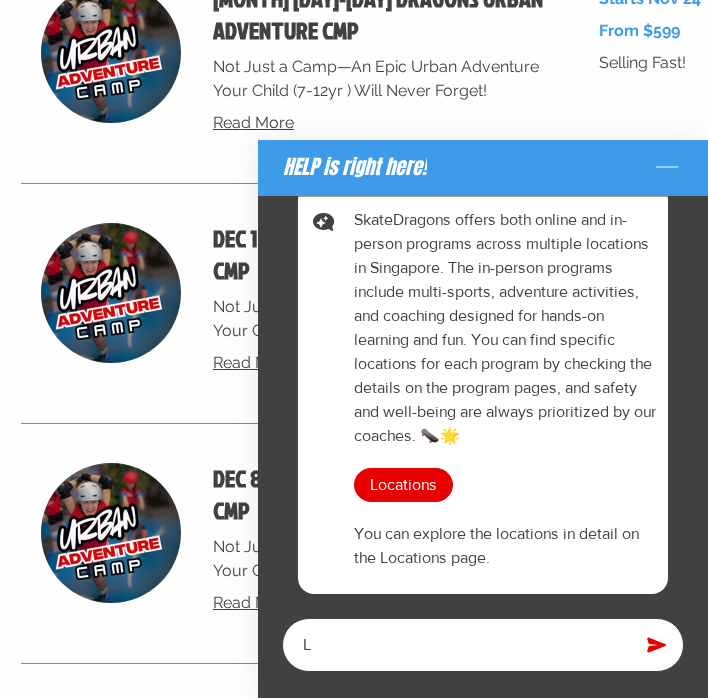 scroll, scrollTop: 12, scrollLeft: 0, axis: vertical 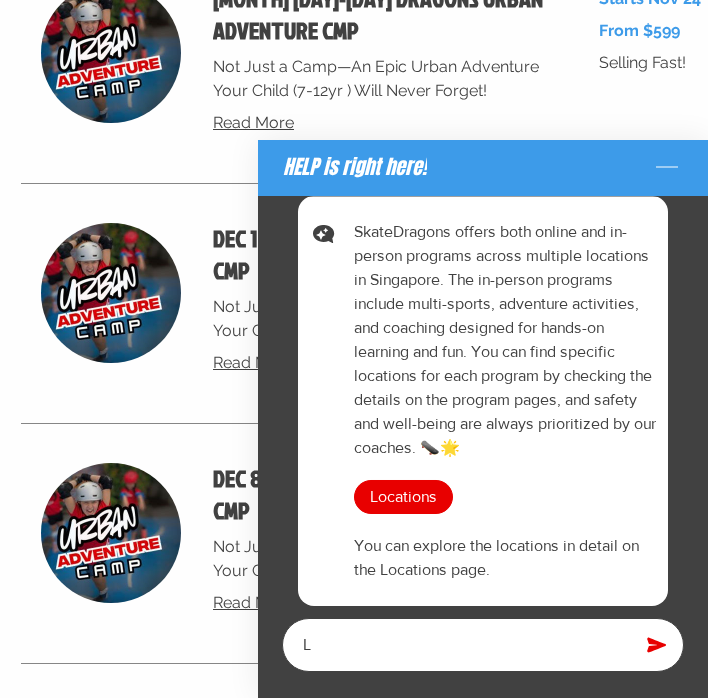 type on "x" 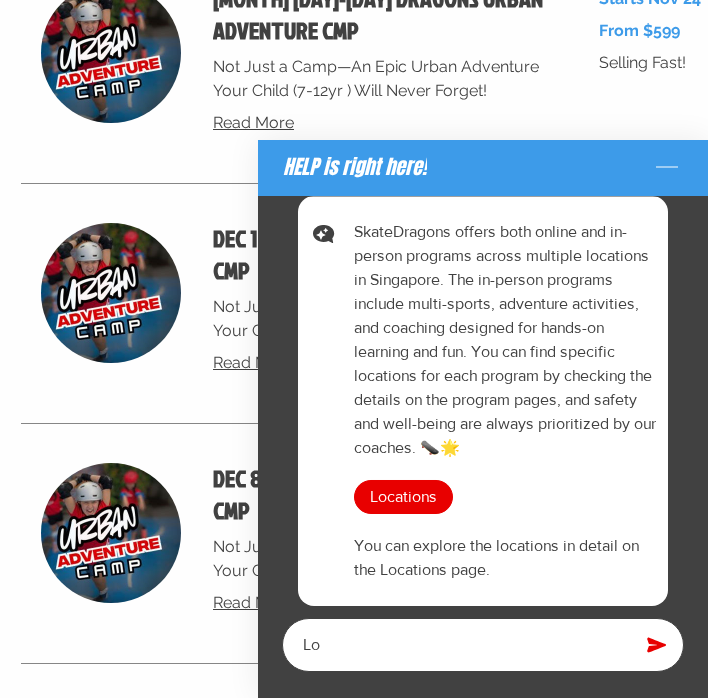 type on "x" 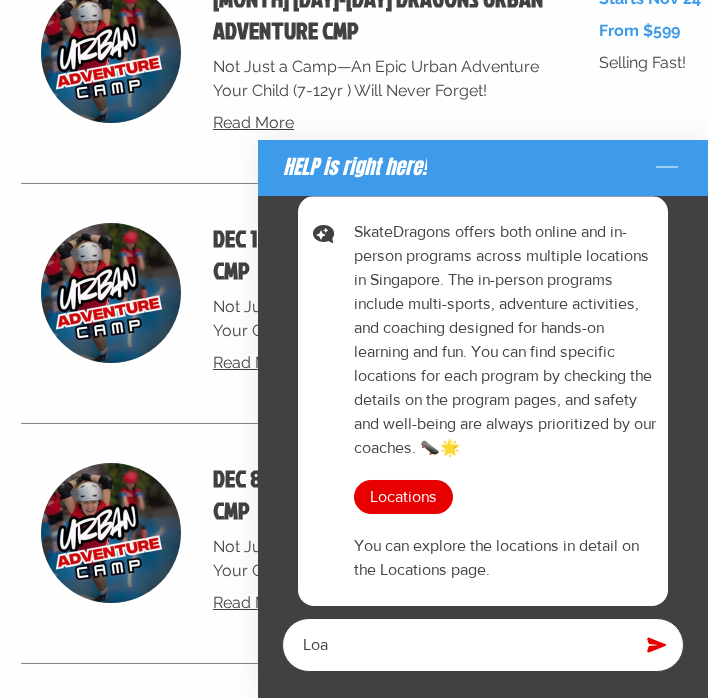 type on "x" 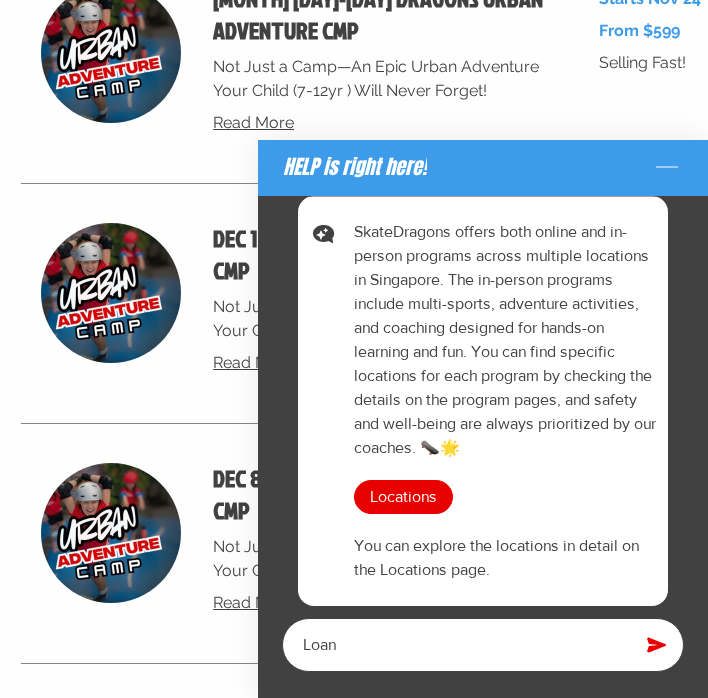 type on "x" 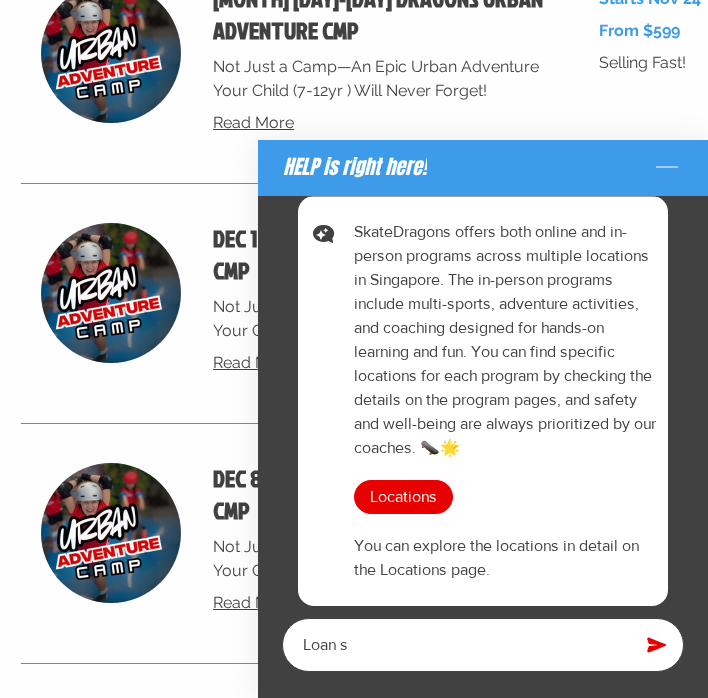 type on "x" 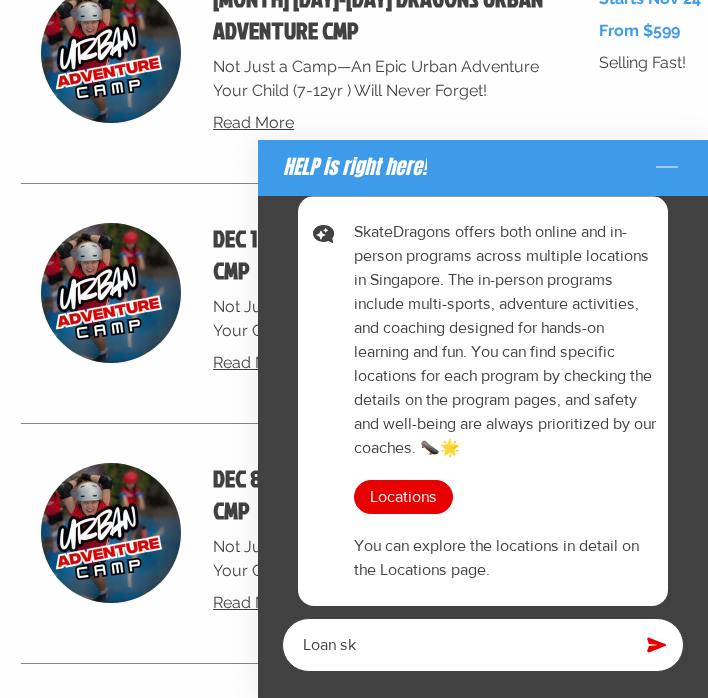 type on "x" 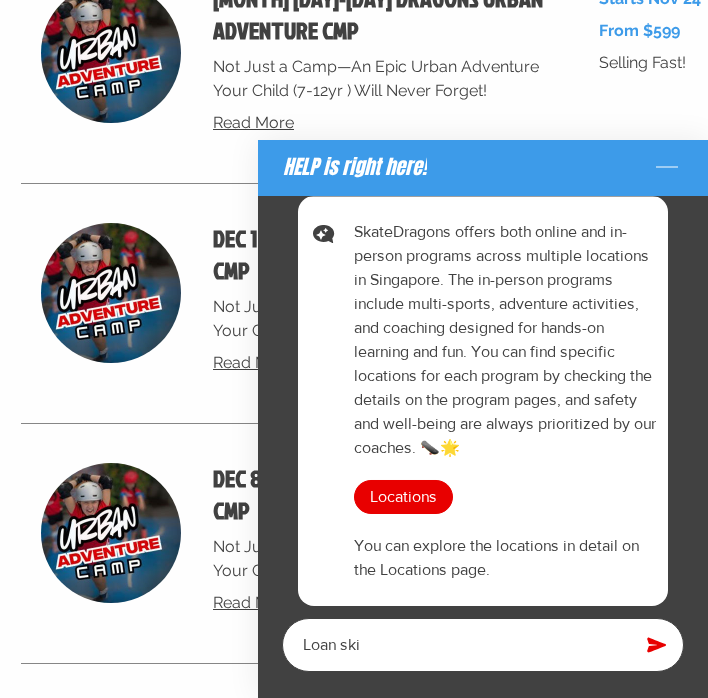 type on "x" 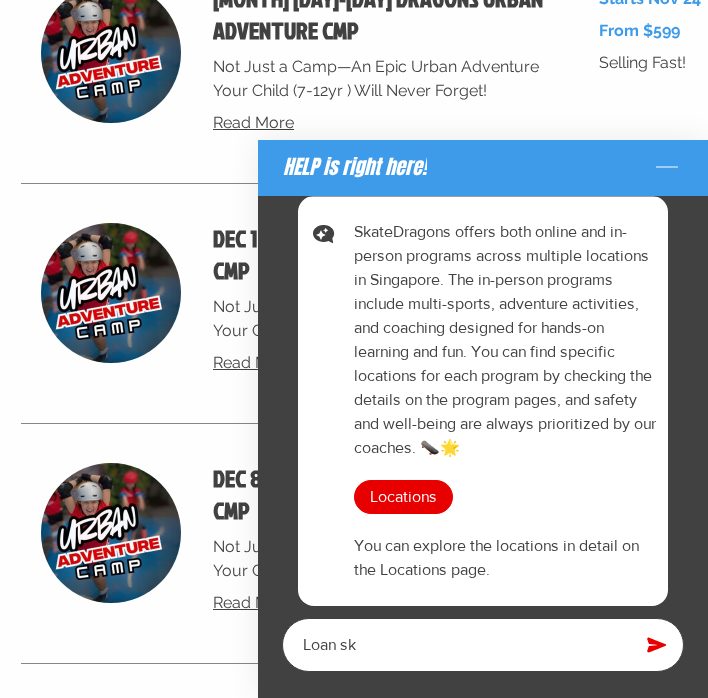 type on "x" 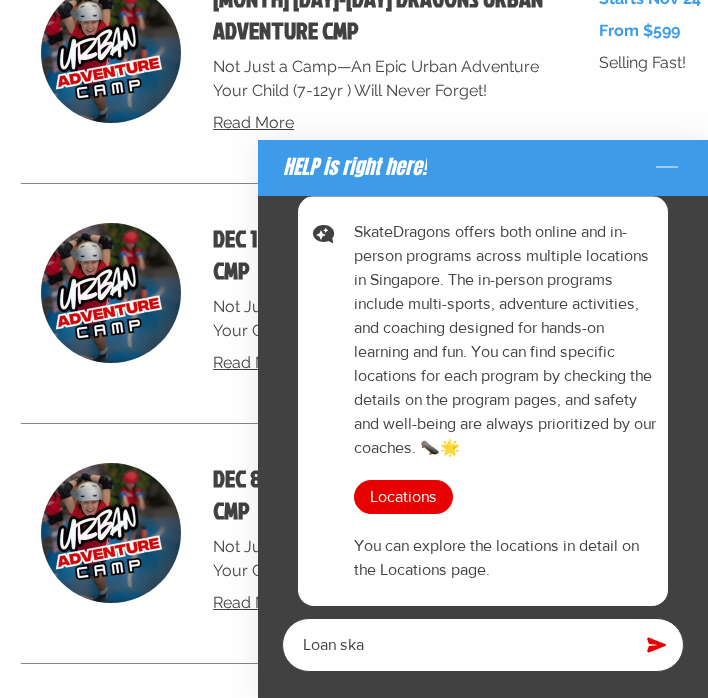 type on "x" 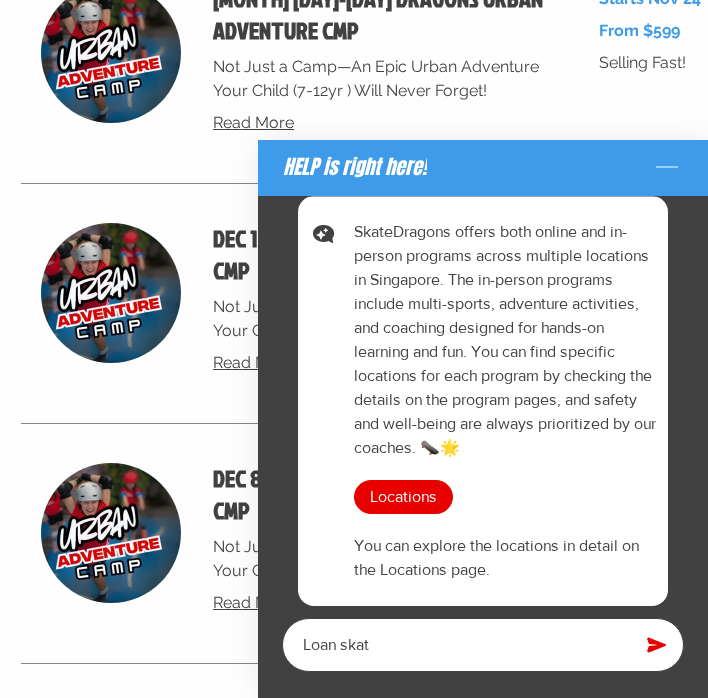 type on "x" 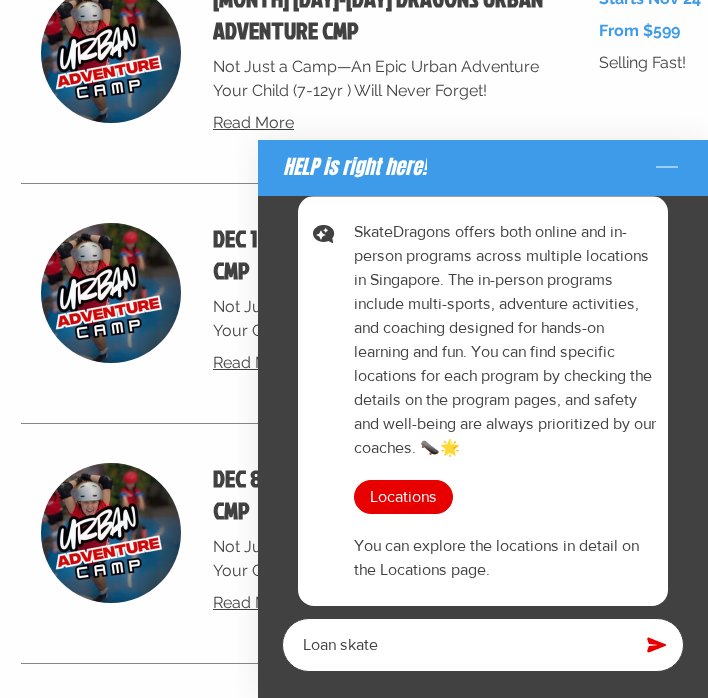type on "x" 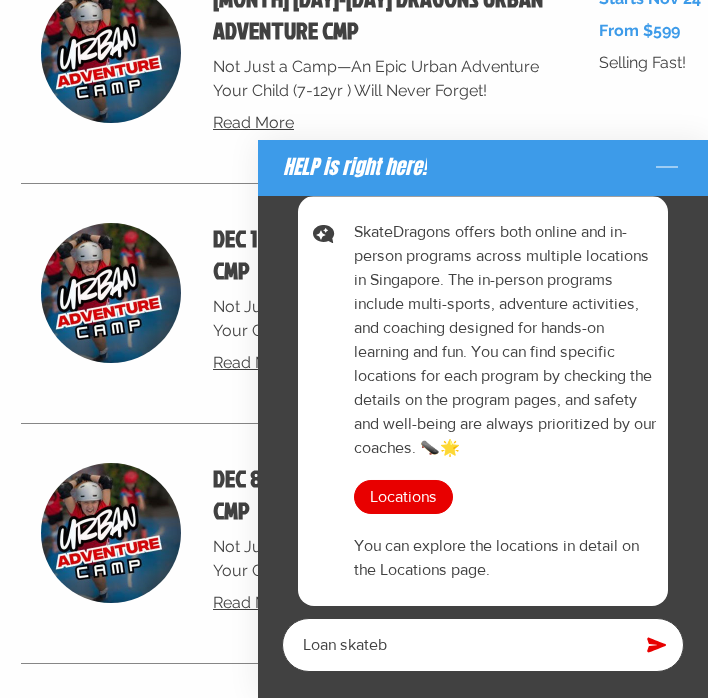 type on "x" 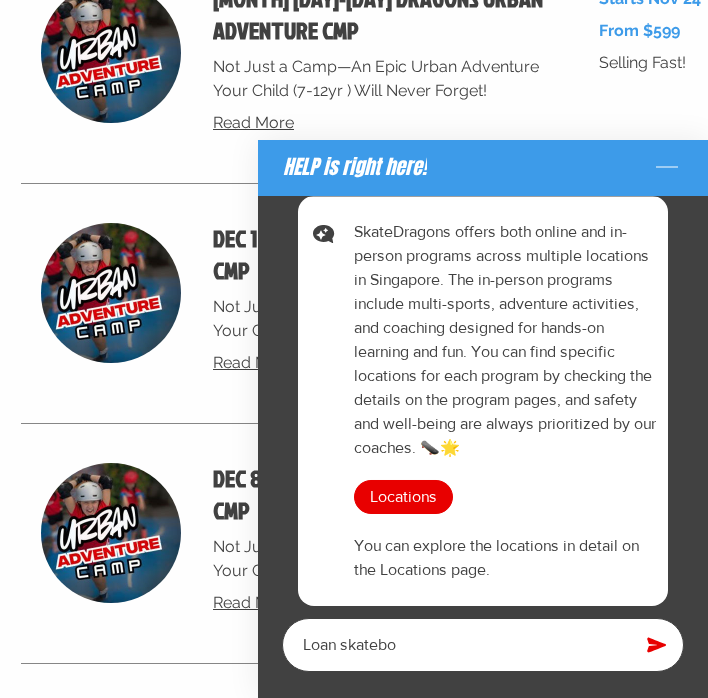 type on "x" 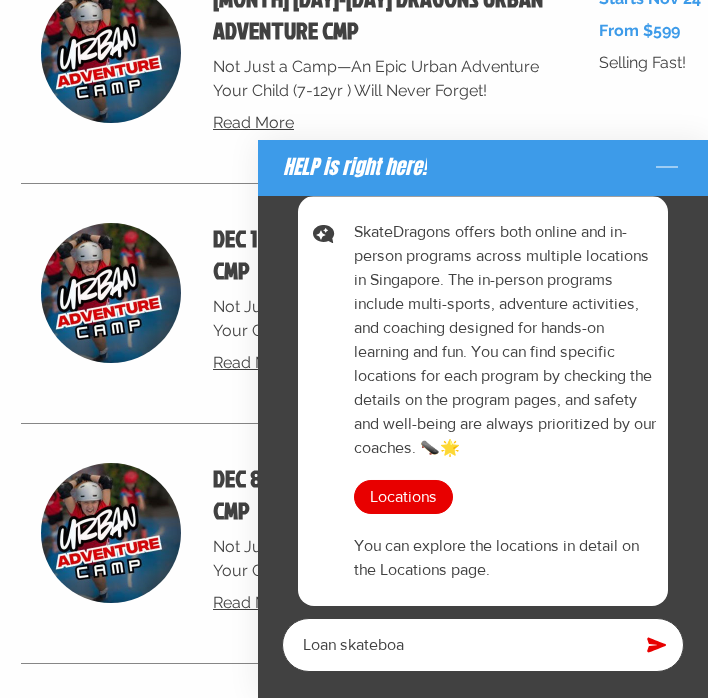 type on "x" 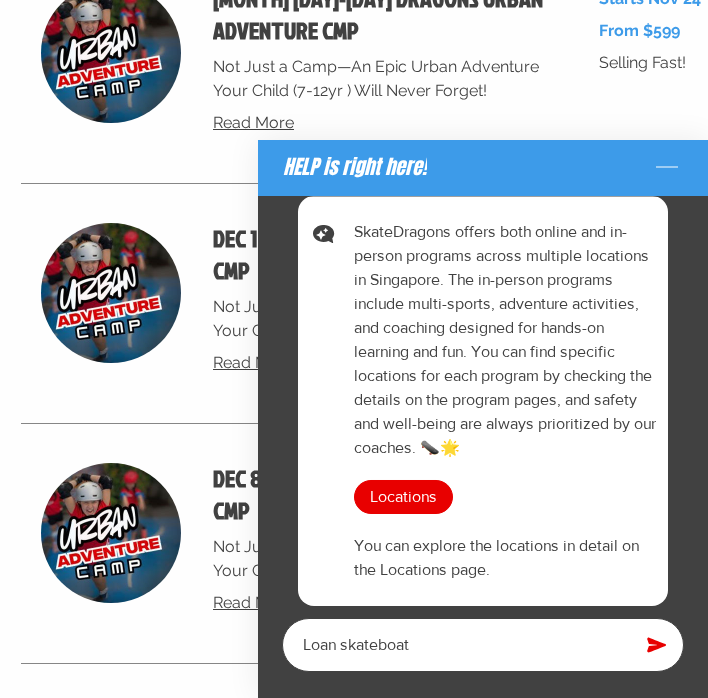 type on "x" 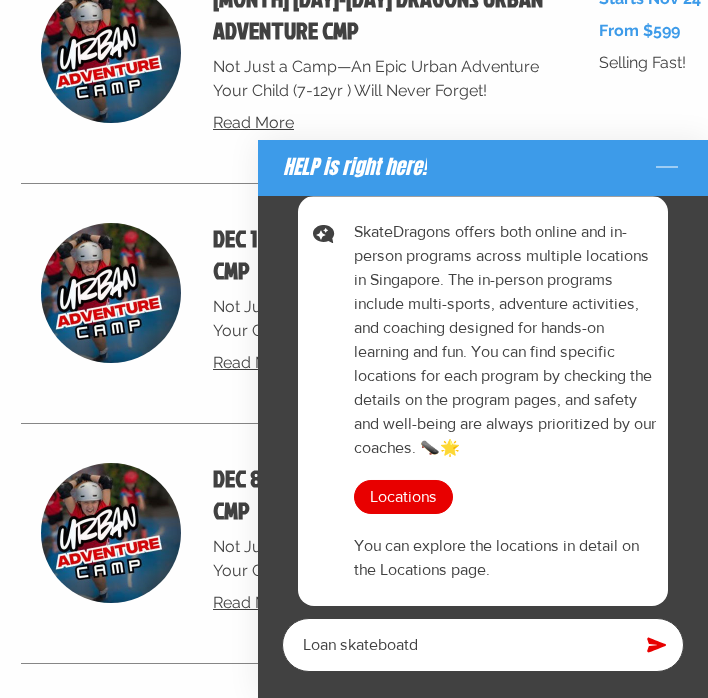 type on "x" 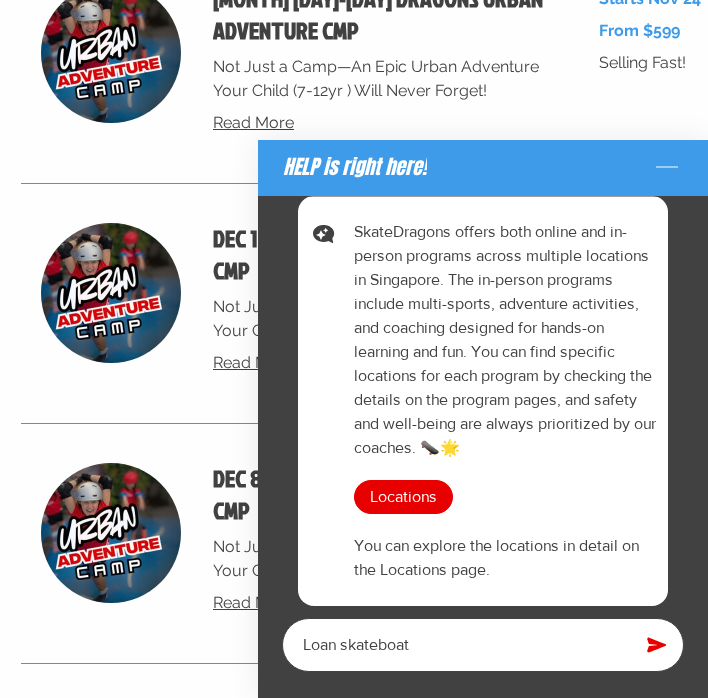 type on "x" 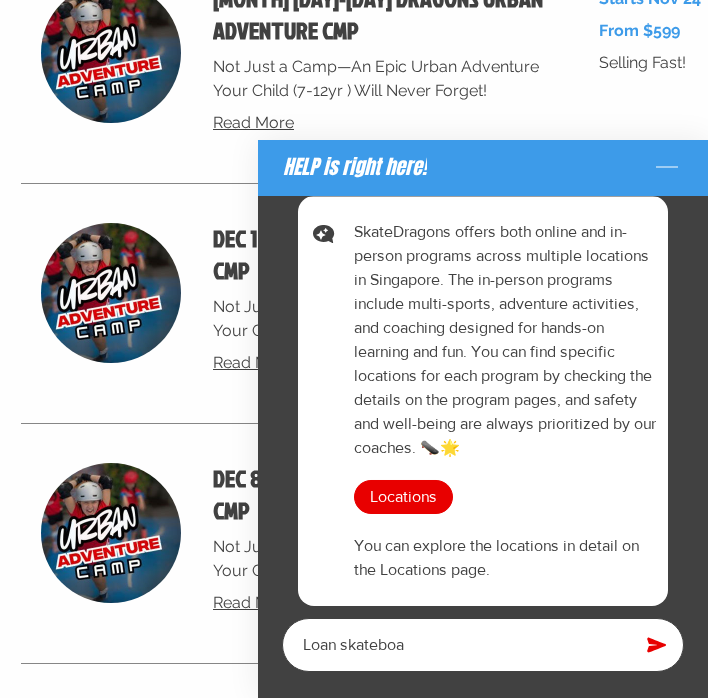 type on "x" 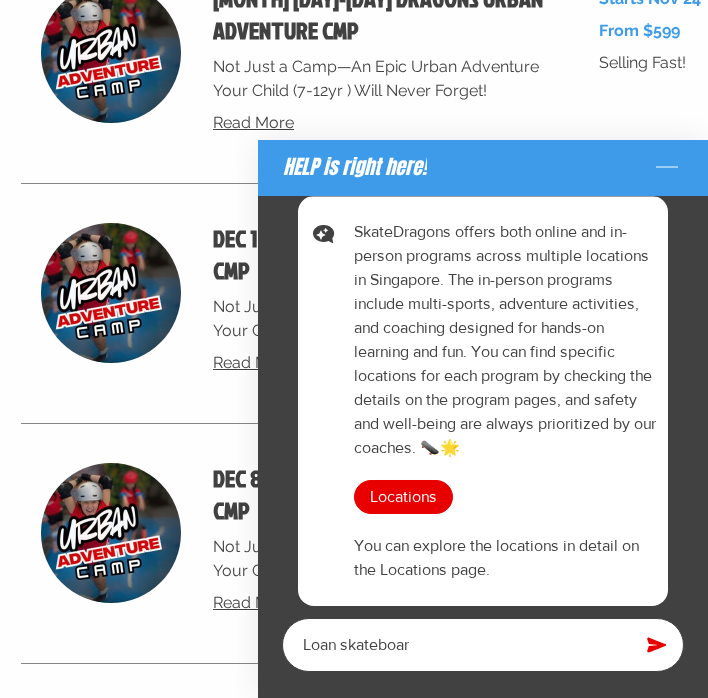 type on "x" 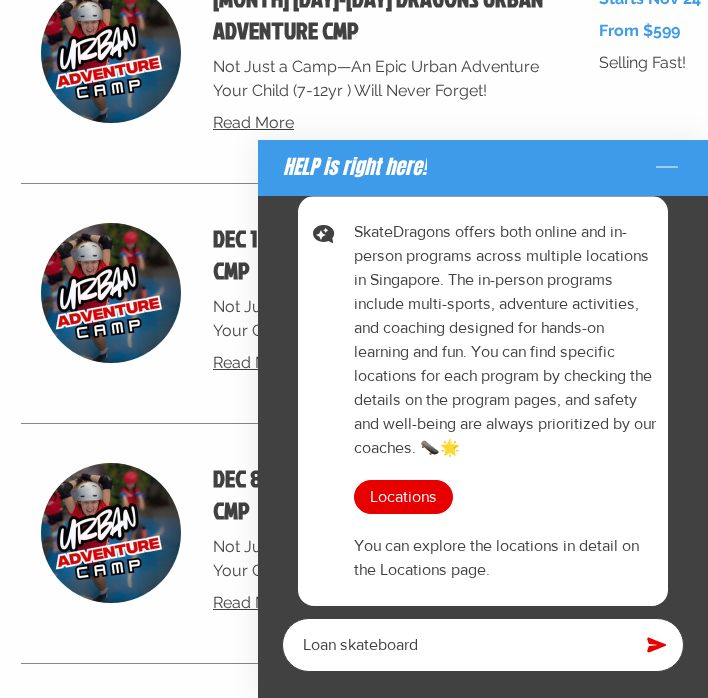type on "x" 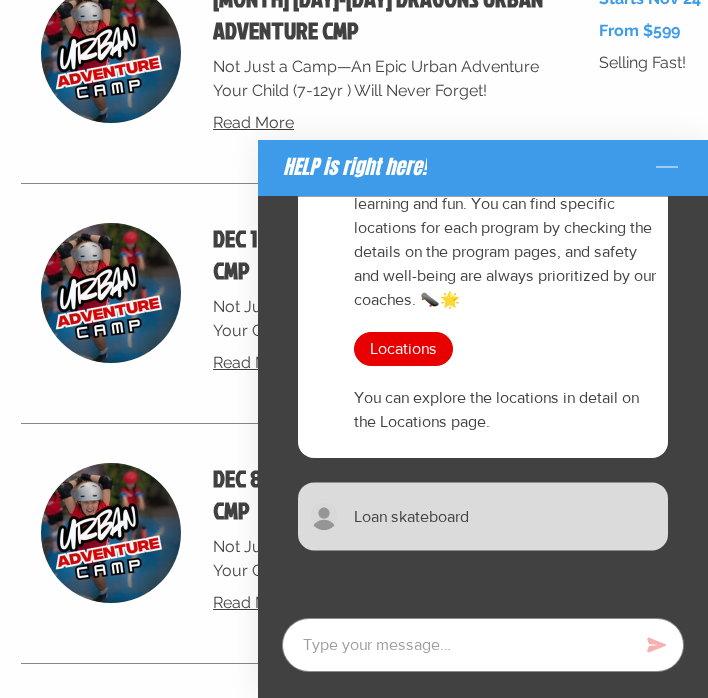 scroll, scrollTop: 12, scrollLeft: 0, axis: vertical 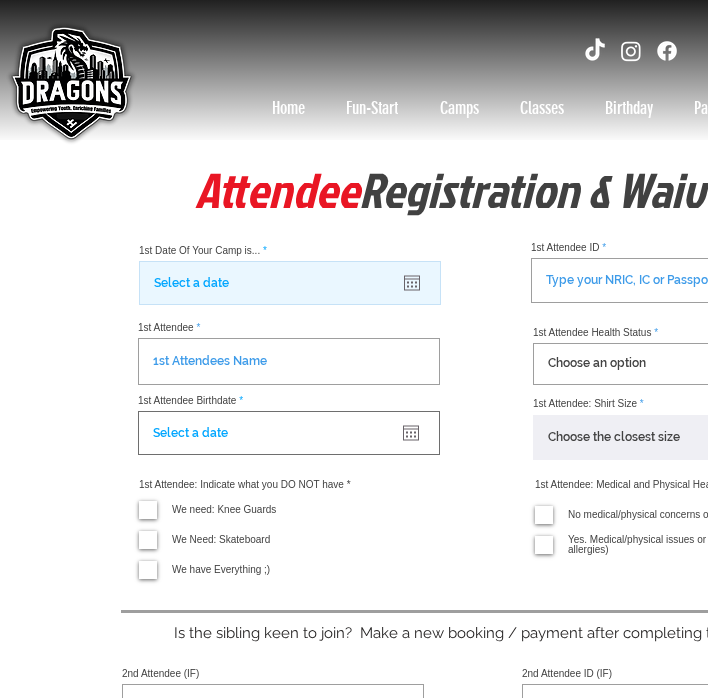 click at bounding box center (290, 283) 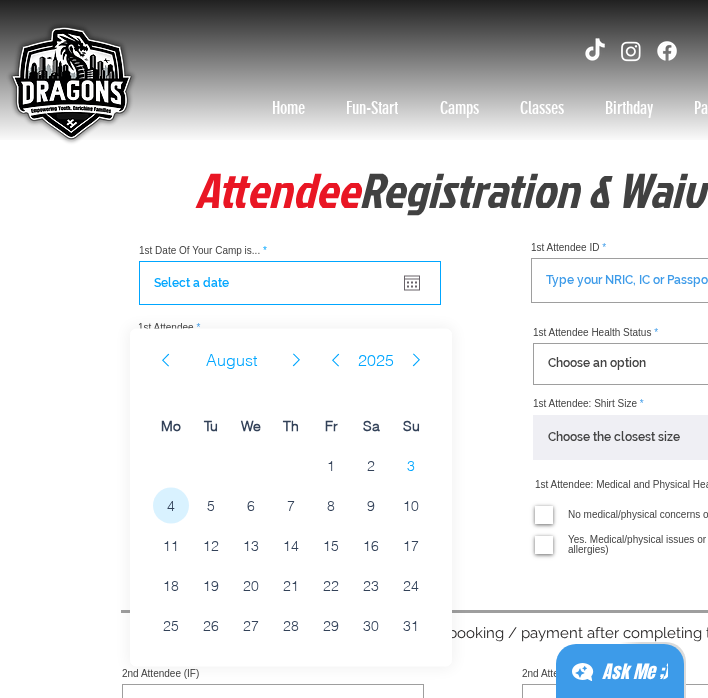 click on "4" at bounding box center [171, 506] 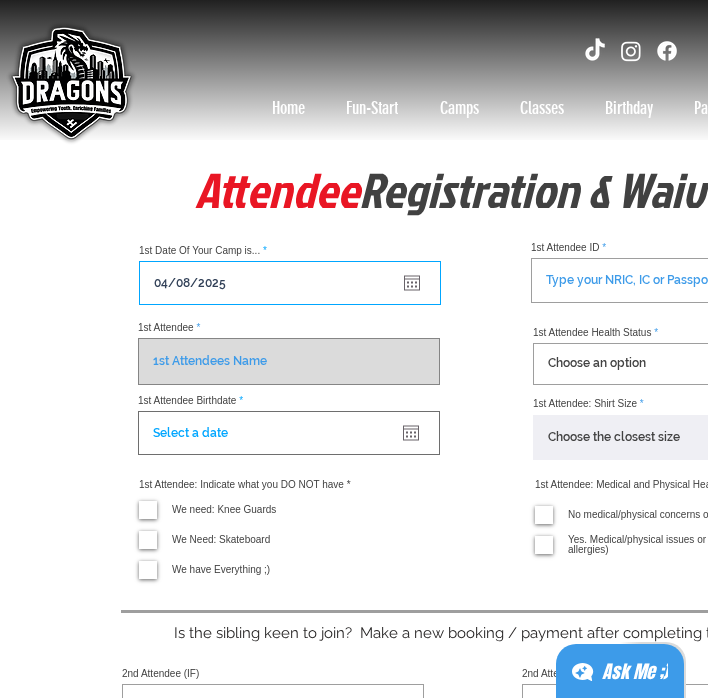 click on "1st Attendee" at bounding box center [289, 361] 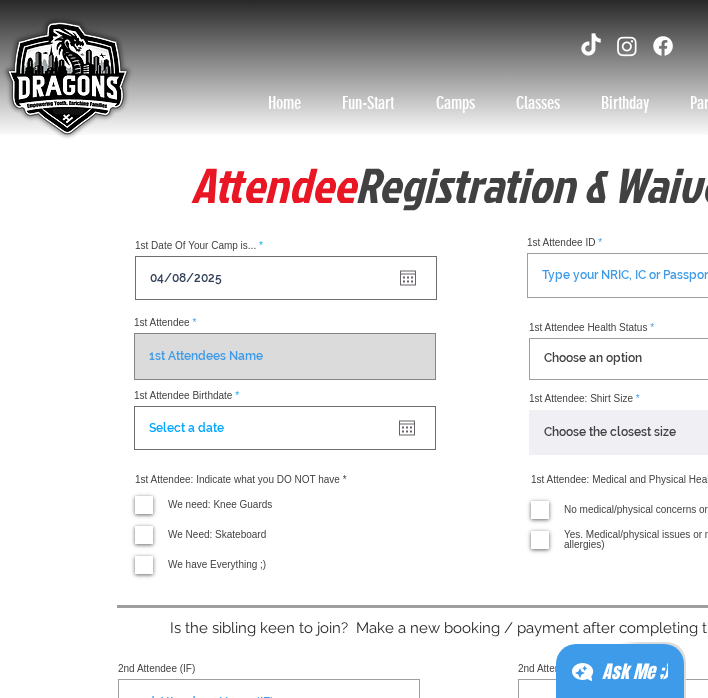 scroll, scrollTop: 6, scrollLeft: 0, axis: vertical 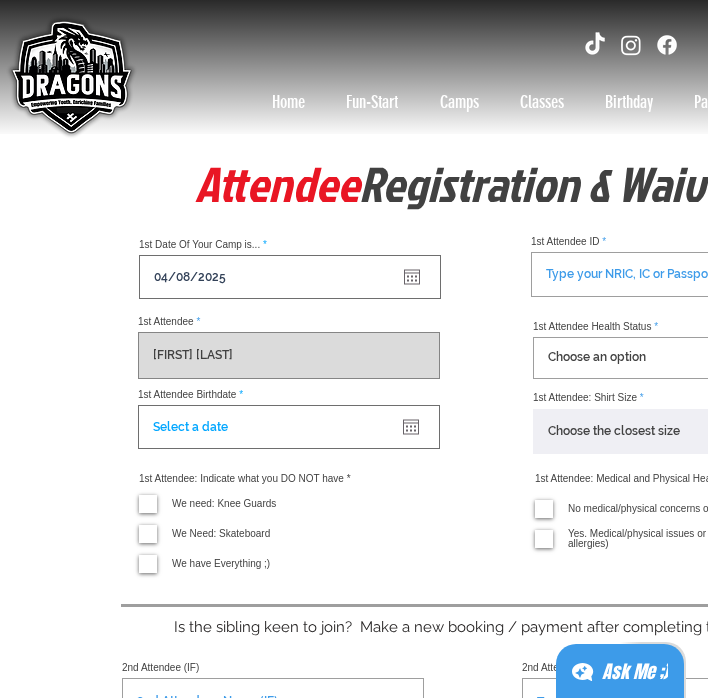 type on "[FIRST] [LAST]" 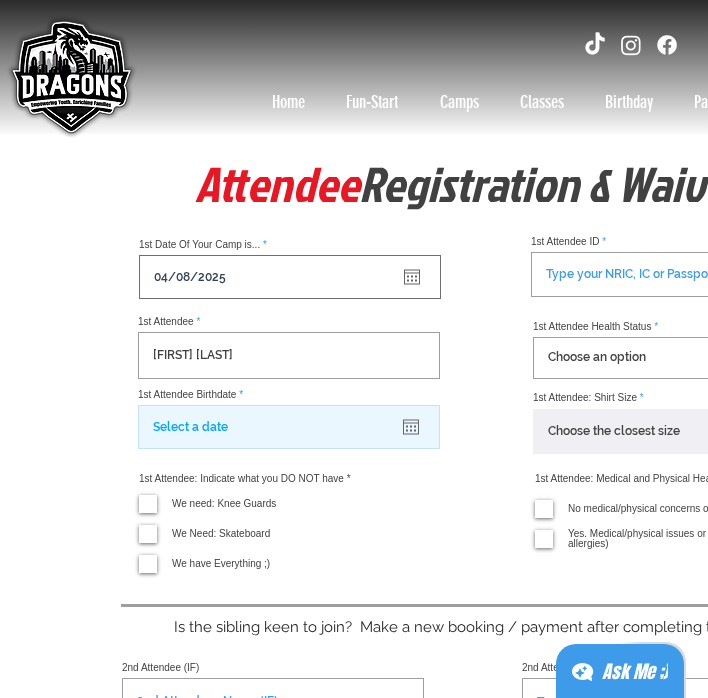 click 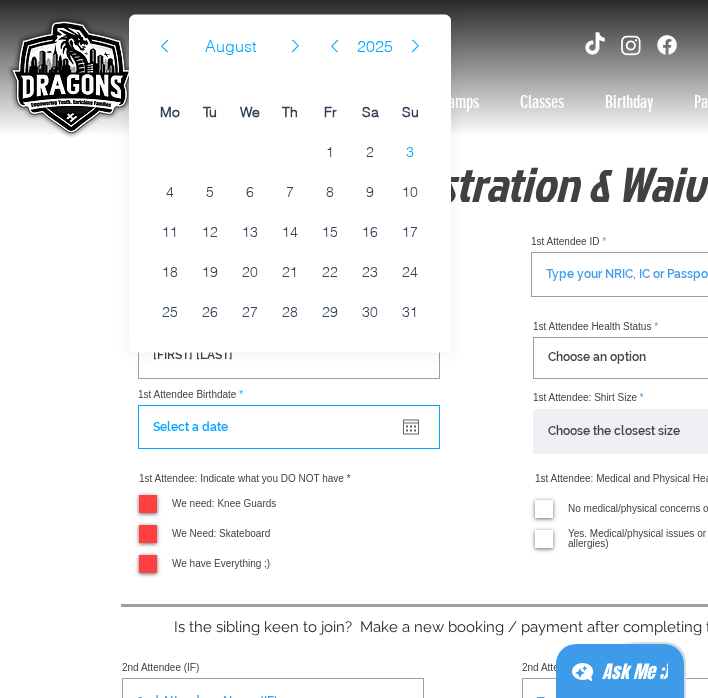 click at bounding box center [335, 45] 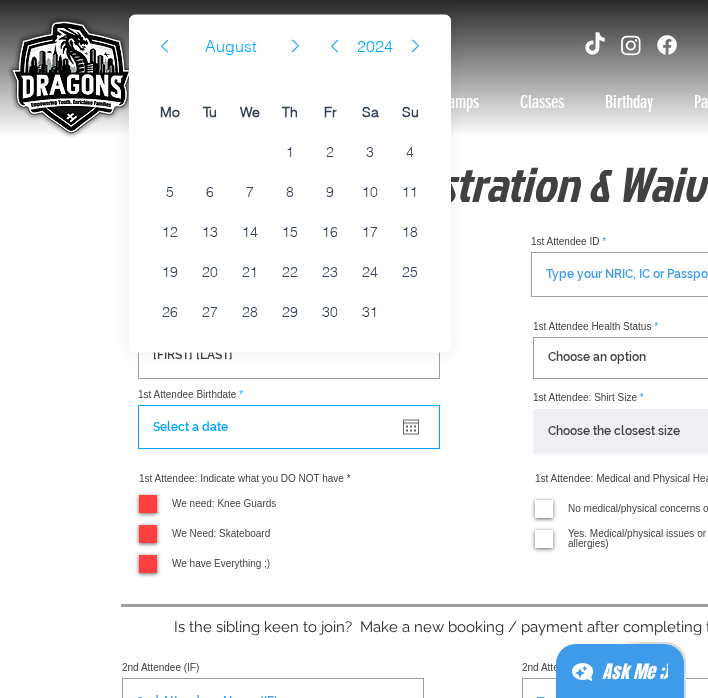 click at bounding box center [335, 45] 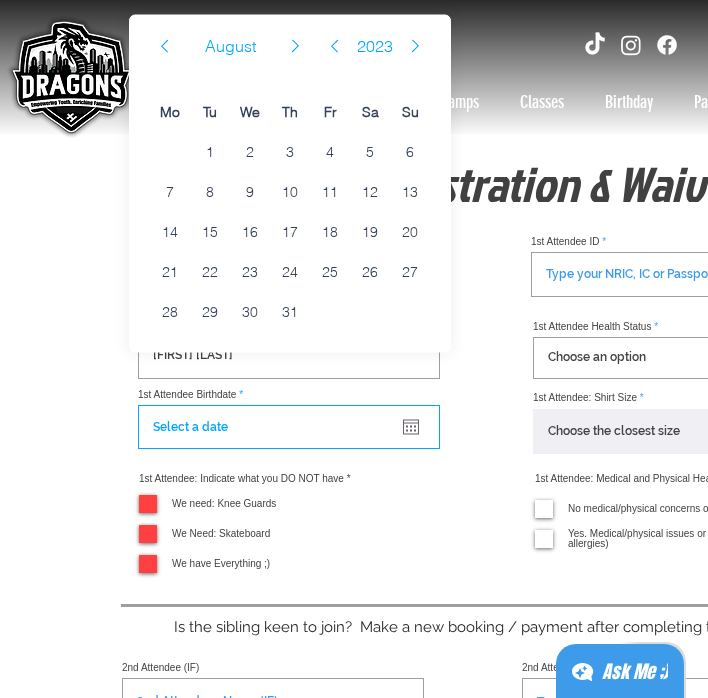 click at bounding box center (335, 45) 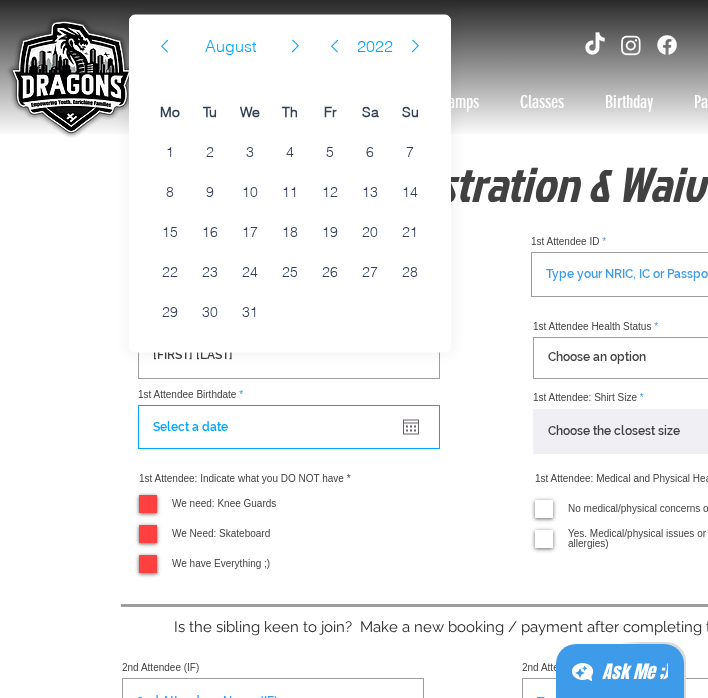 click at bounding box center (335, 45) 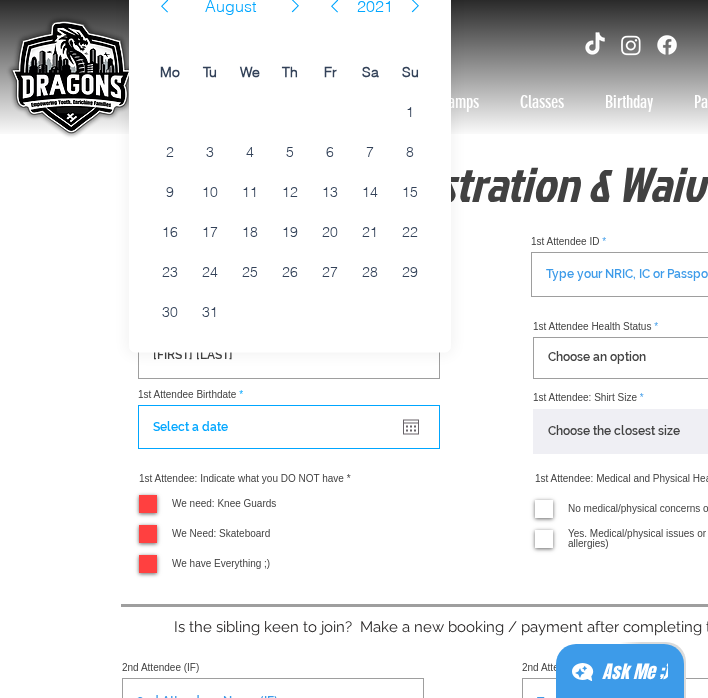 click on "Fr Friday" at bounding box center (330, 72) 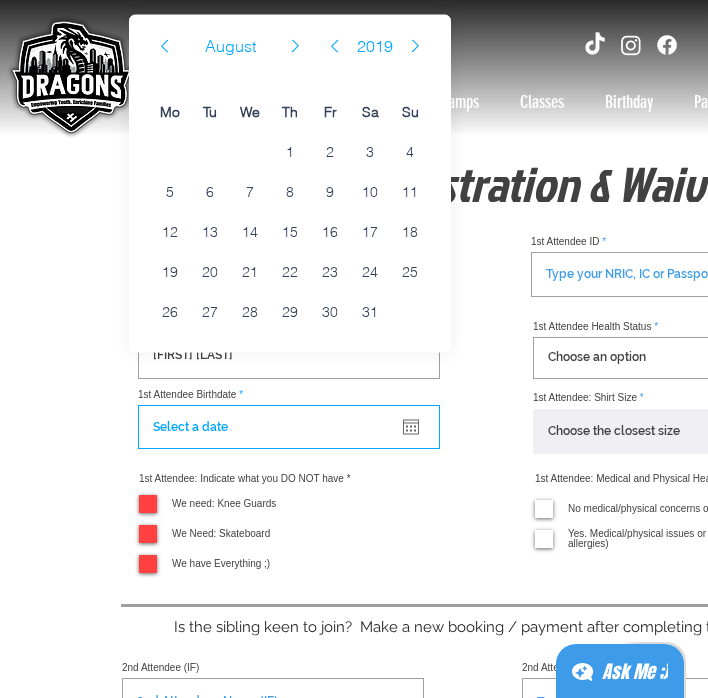click at bounding box center (490, 64) 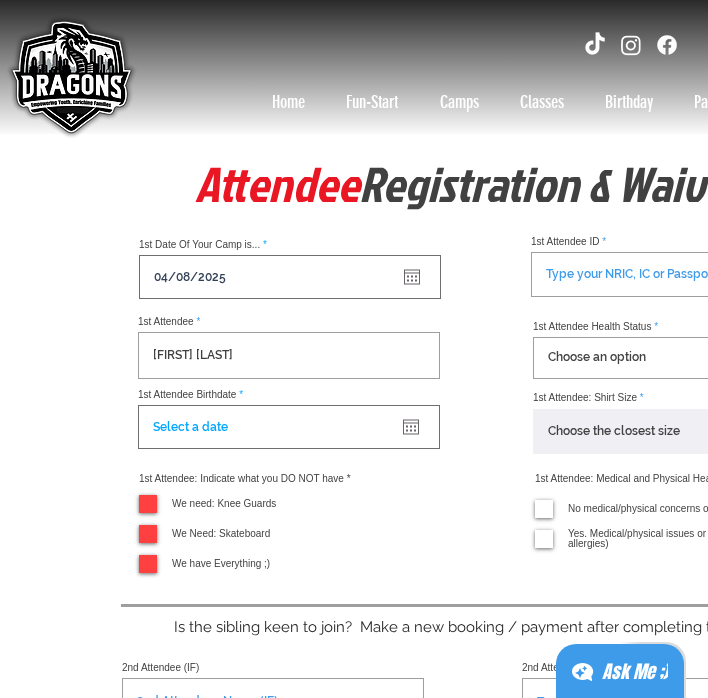 click at bounding box center (490, 64) 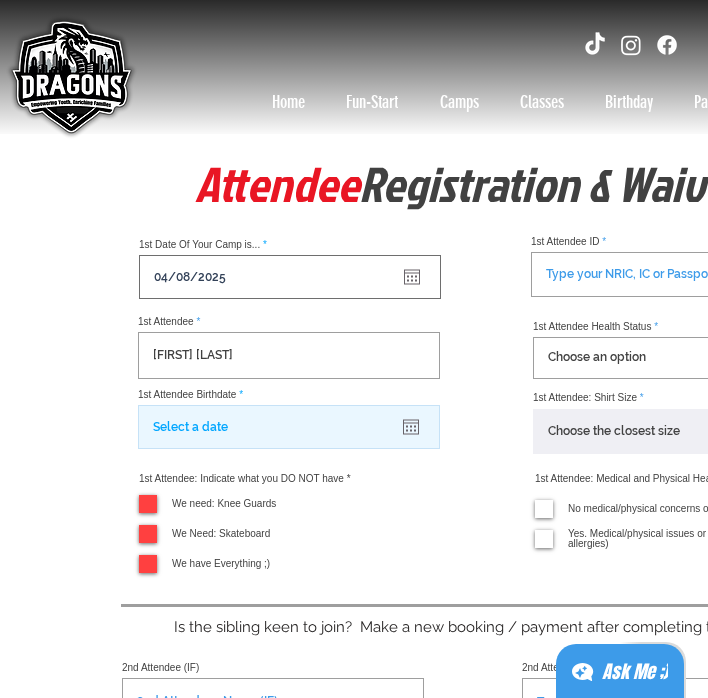 click at bounding box center [289, 427] 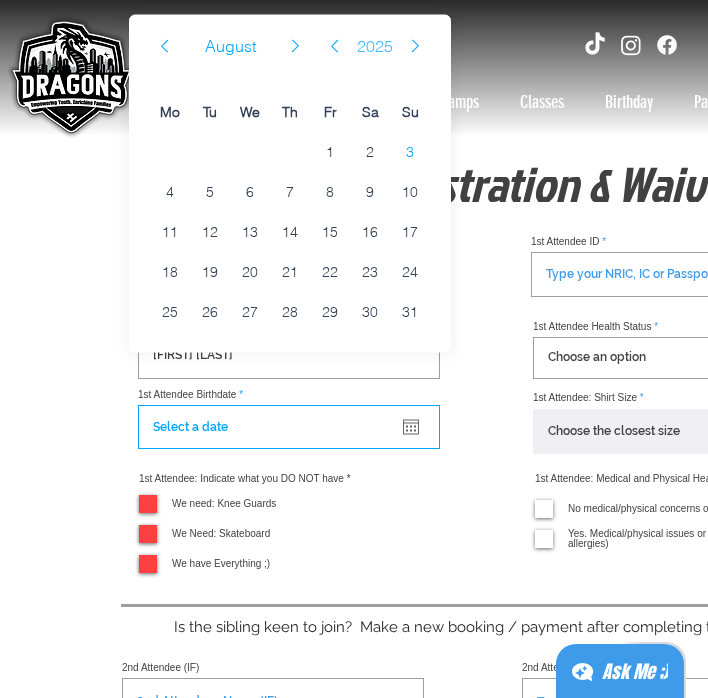 click on "2025" at bounding box center (375, 46) 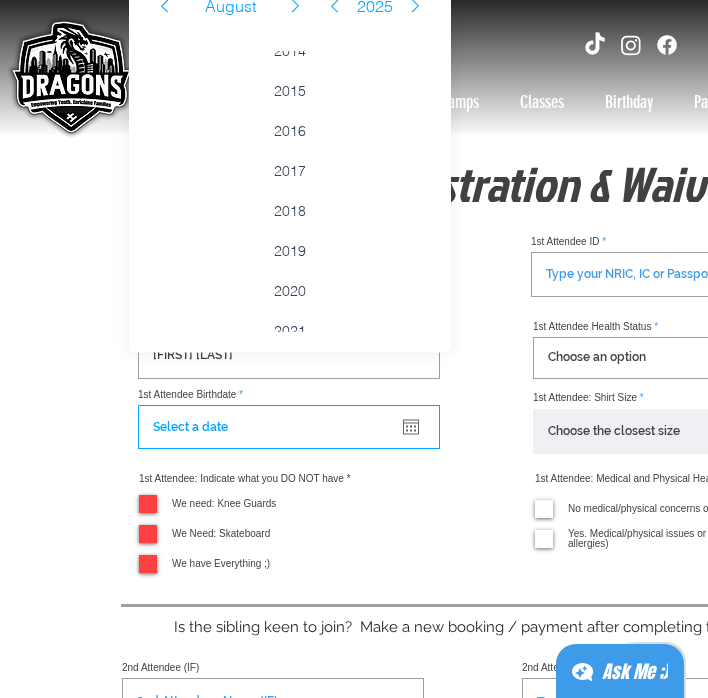 scroll, scrollTop: 4583, scrollLeft: 0, axis: vertical 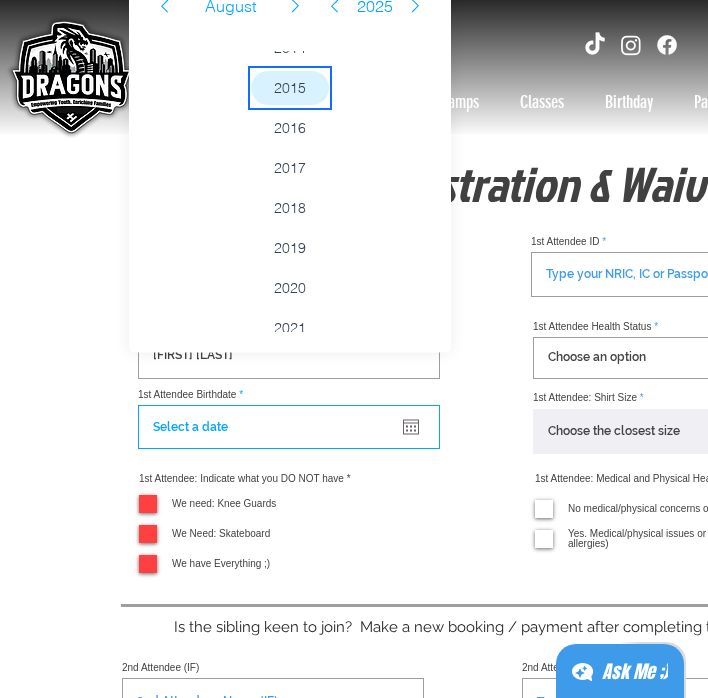 click on "2015" at bounding box center (290, 89) 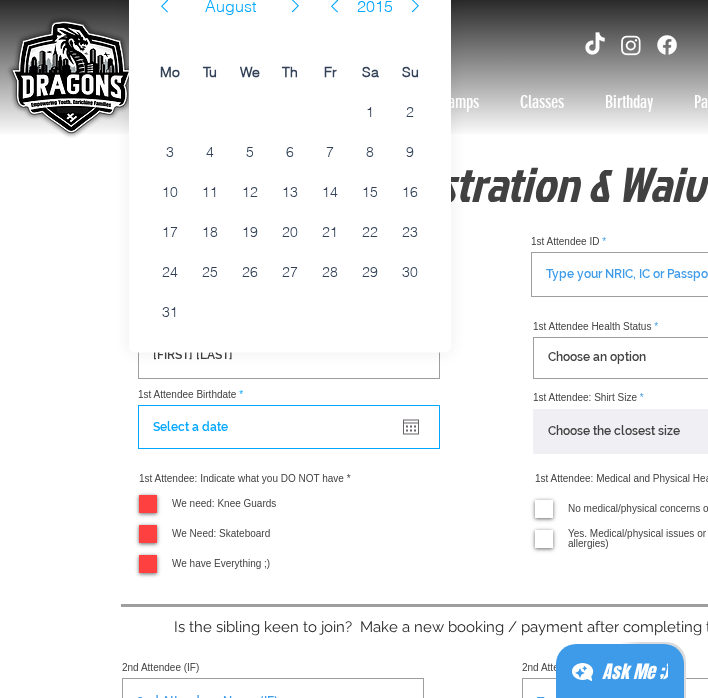 click at bounding box center [165, 5] 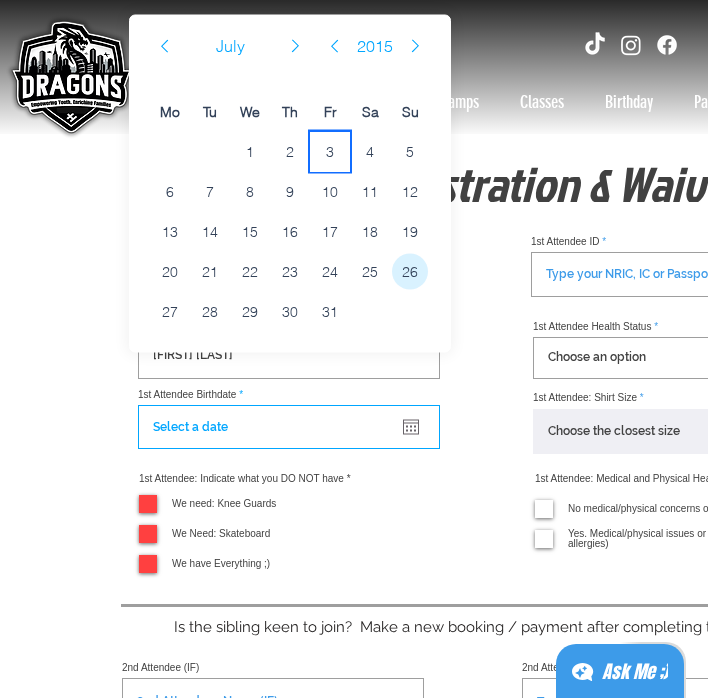 click on "26" at bounding box center (410, 272) 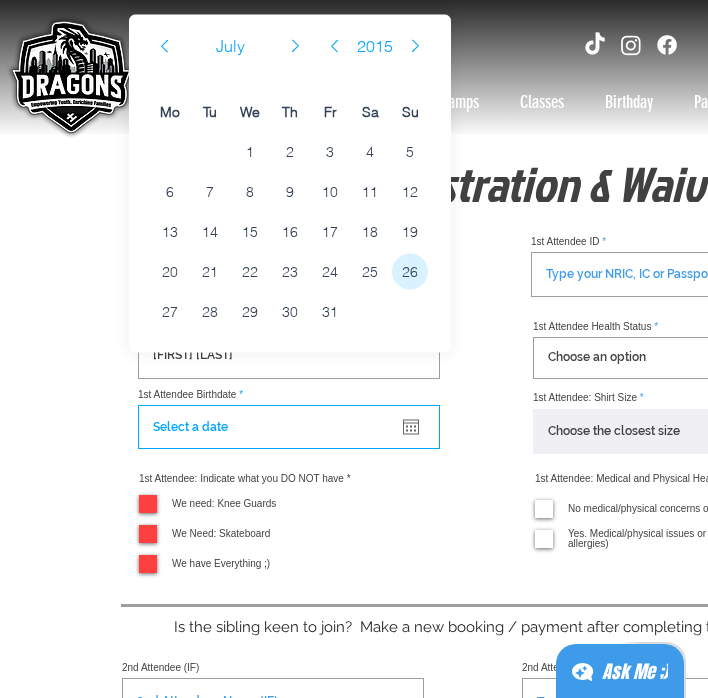 type on "[DATE]" 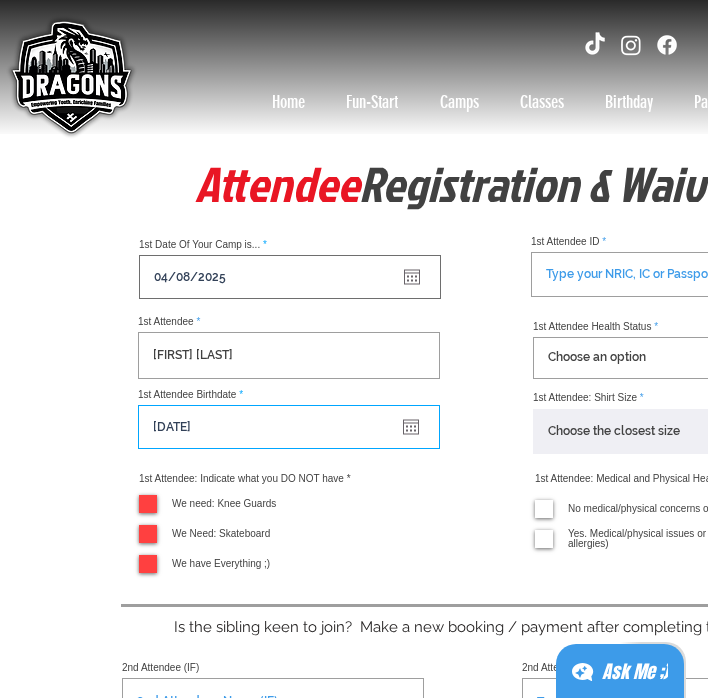click on "We Need: Skateboard" at bounding box center (204, 534) 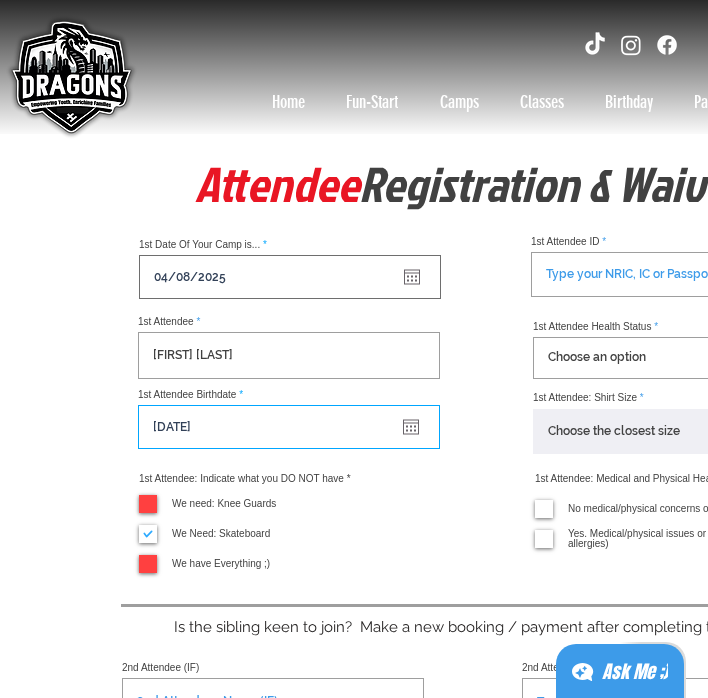 checkbox on "true" 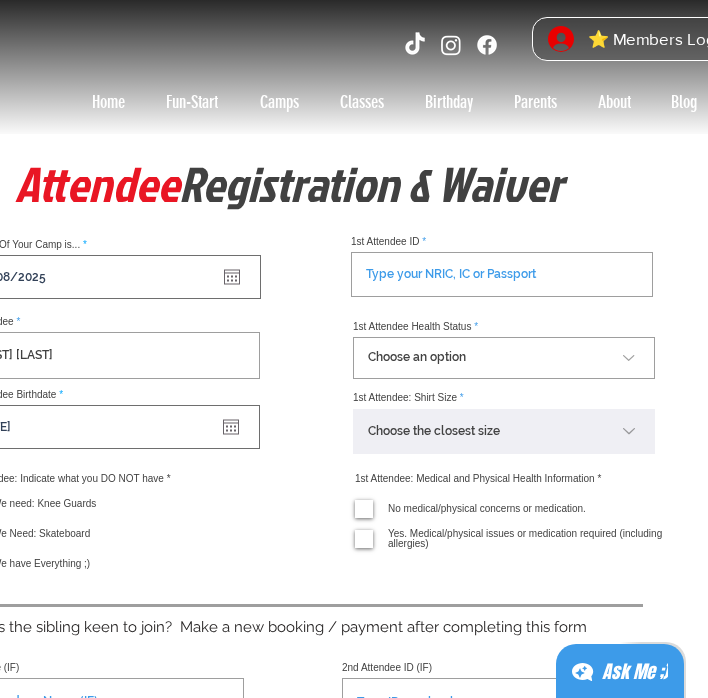 scroll, scrollTop: 5, scrollLeft: 132, axis: both 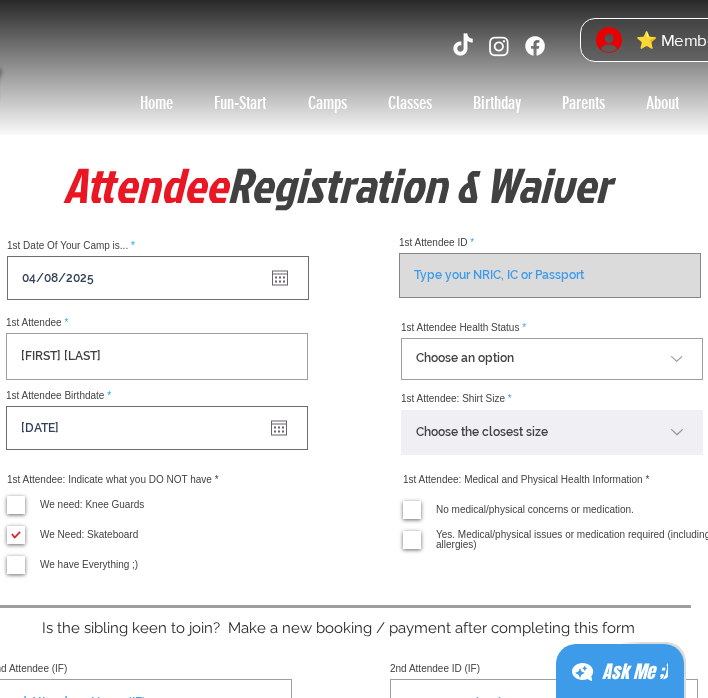 click on "1st Attendee ID" at bounding box center (550, 275) 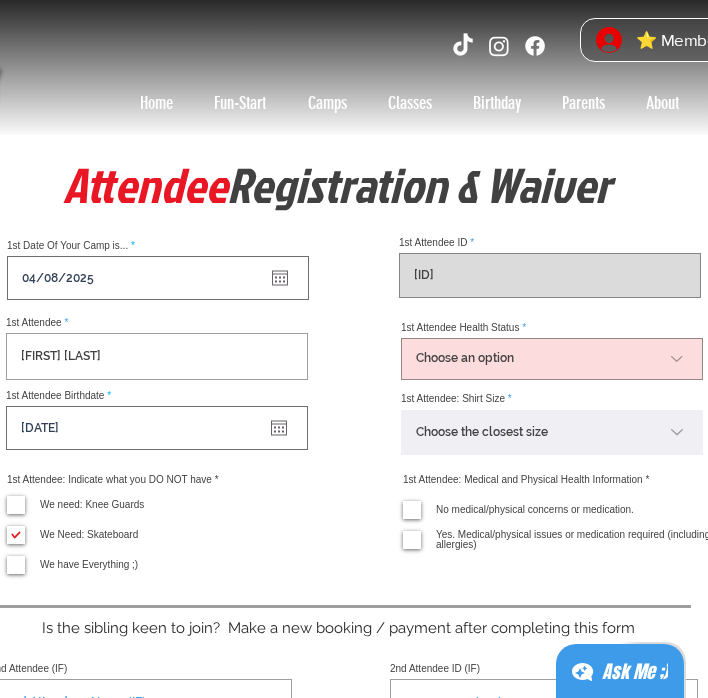type on "[ID]" 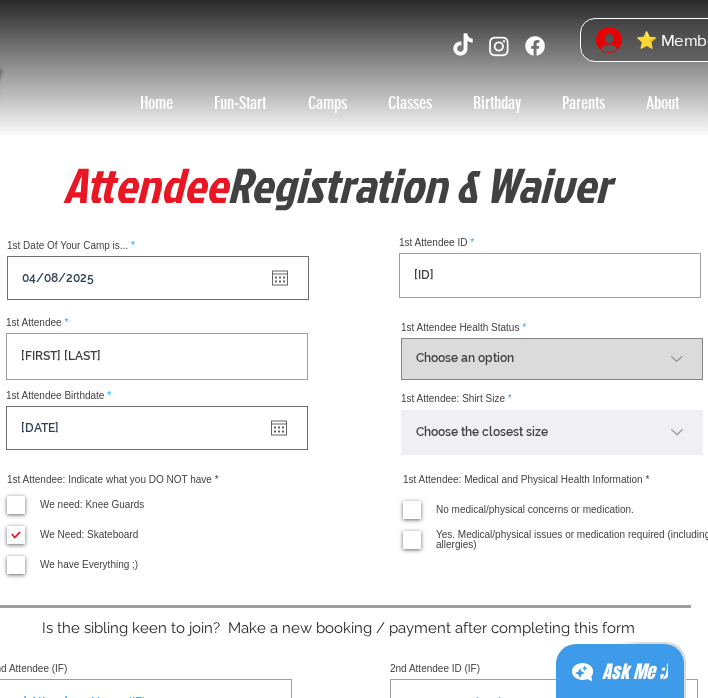 select on "Vaccinated Covid" 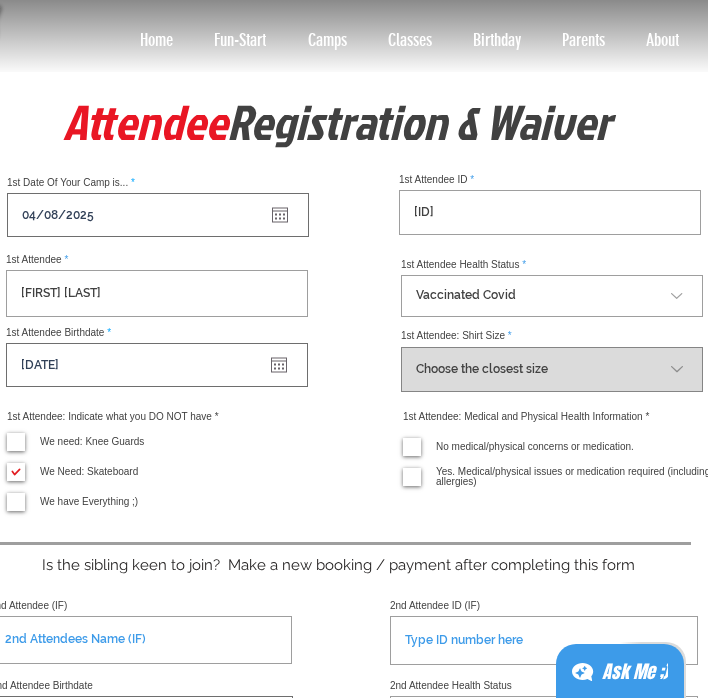scroll, scrollTop: 83, scrollLeft: 132, axis: both 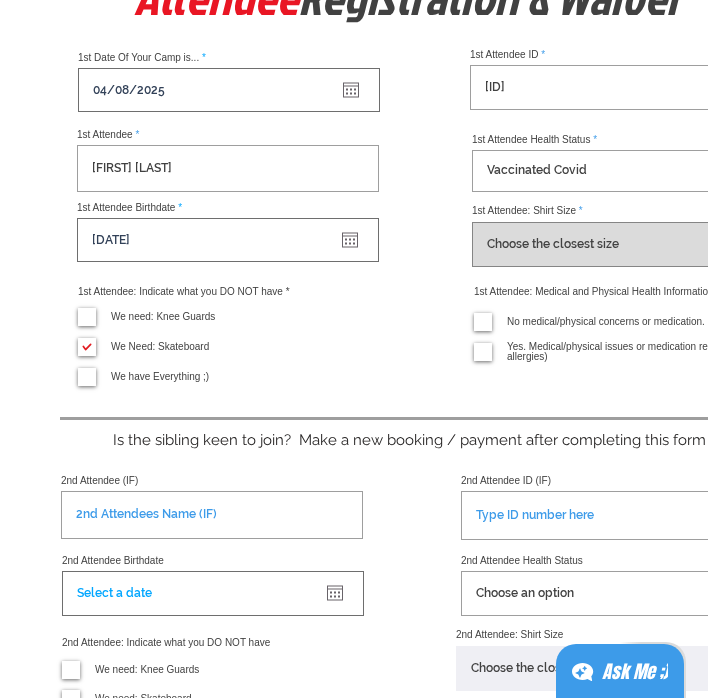 select on "XS (34)" 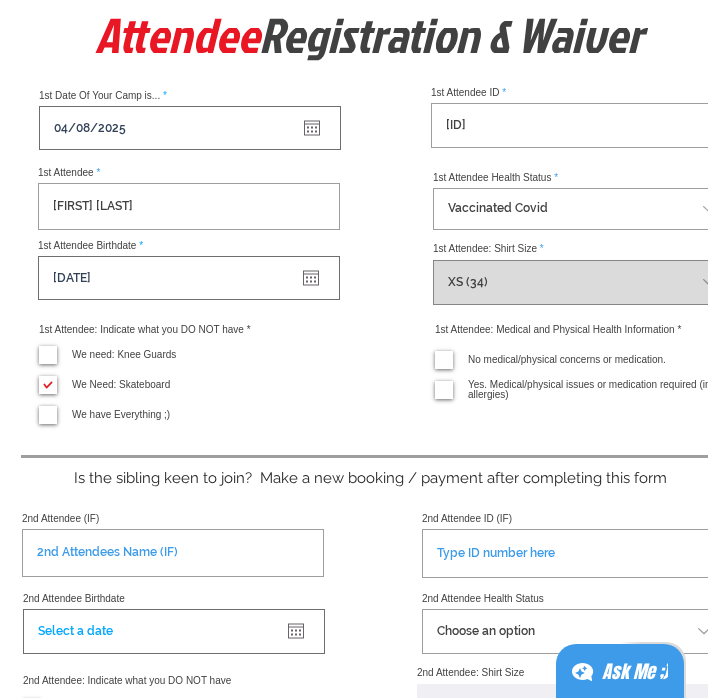 scroll, scrollTop: 155, scrollLeft: 132, axis: both 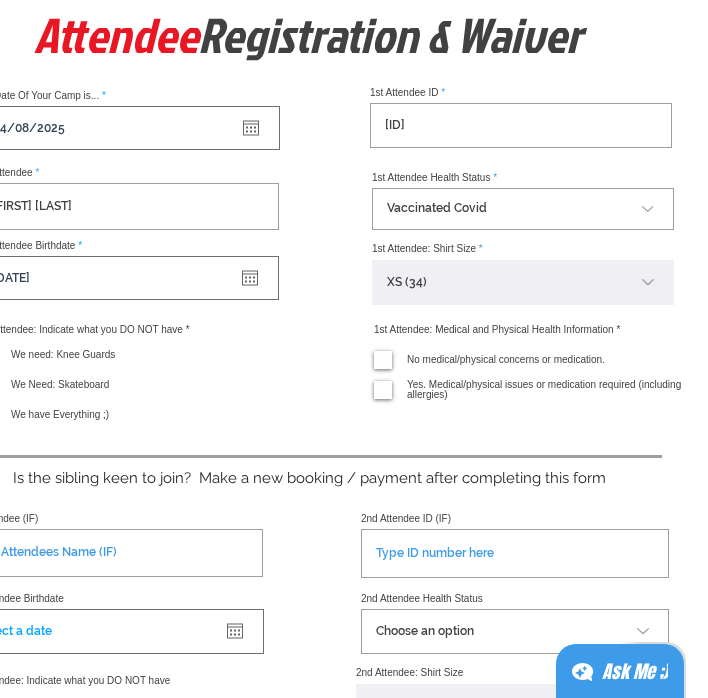 click on "No medical/physical concerns or medication." at bounding box center (506, 359) 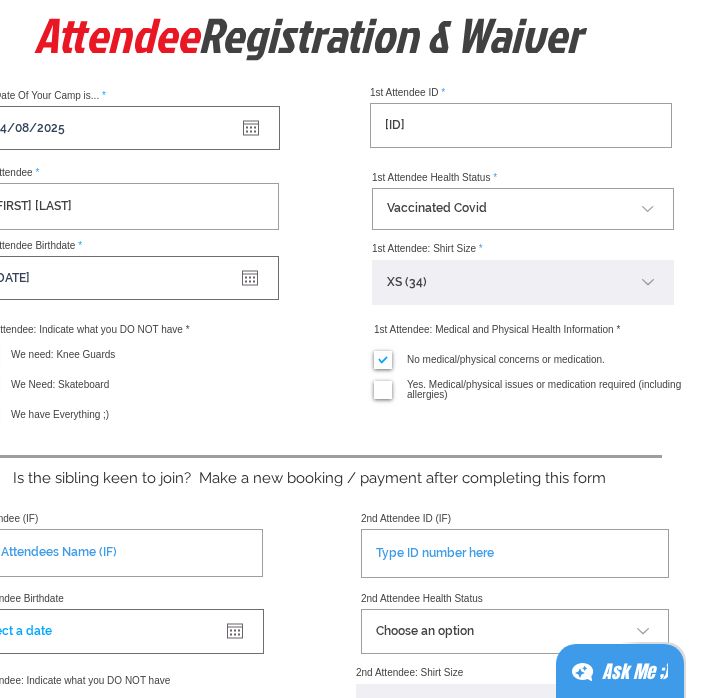 checkbox on "true" 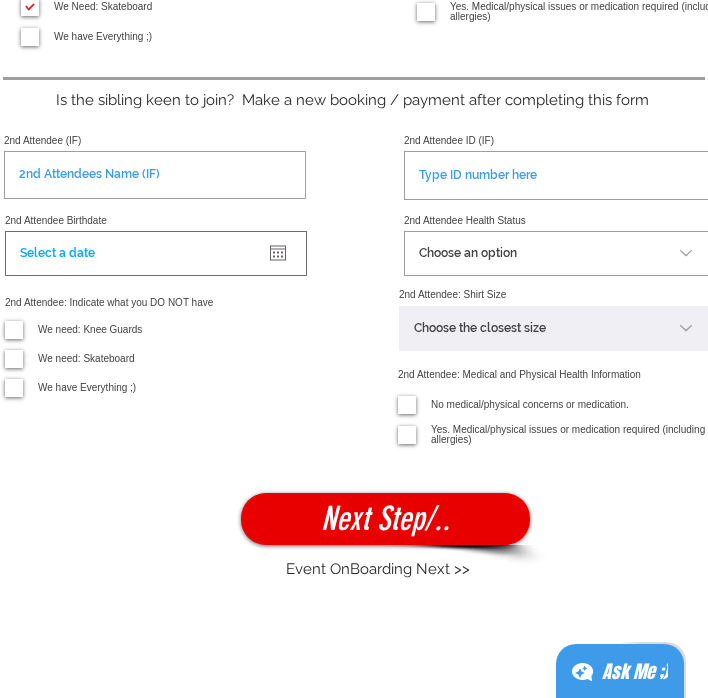 scroll, scrollTop: 539, scrollLeft: 118, axis: both 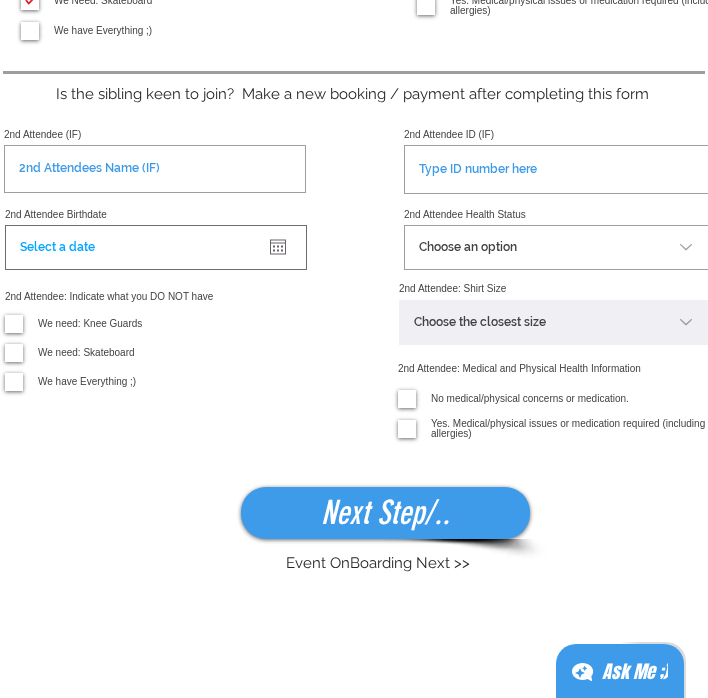 click on "Next Step/.." at bounding box center (385, 513) 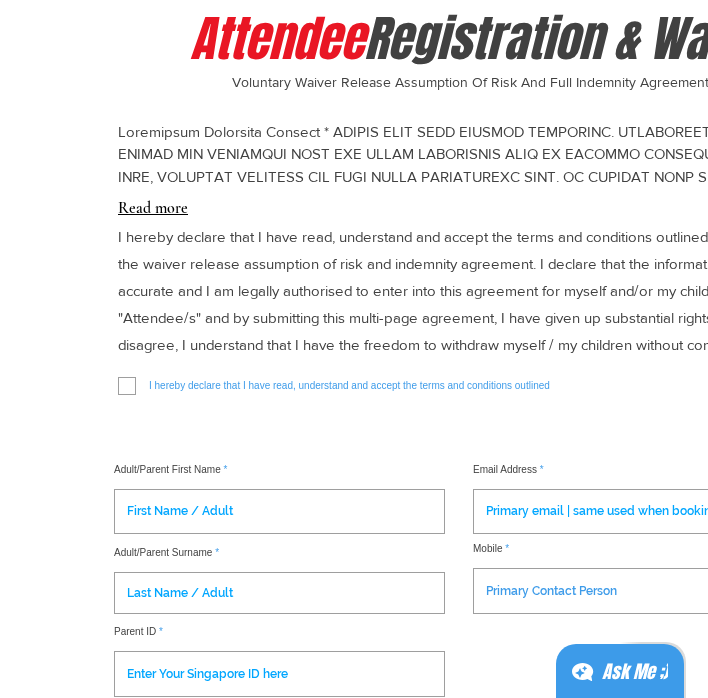 scroll, scrollTop: 139, scrollLeft: 0, axis: vertical 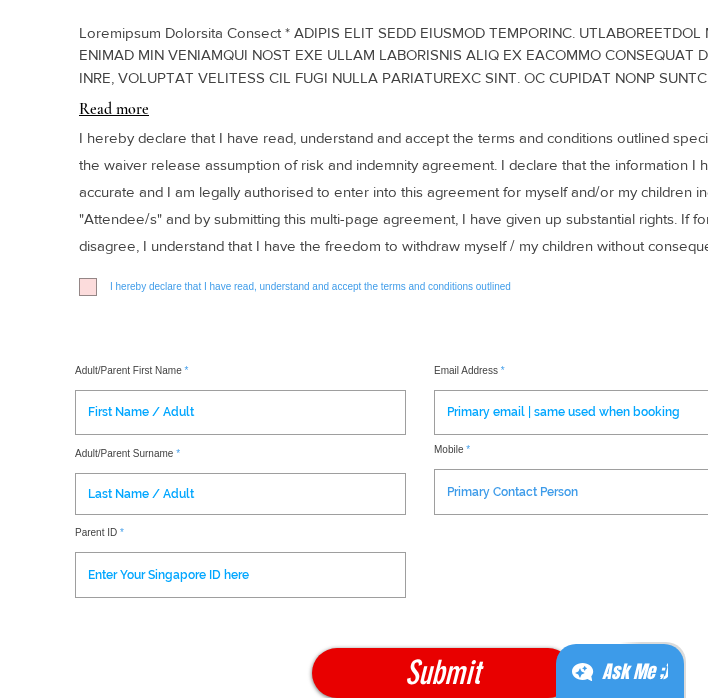 click on "​I hereby declare that I have read, understand and accept the terms and conditions outlined" at bounding box center (85, 287) 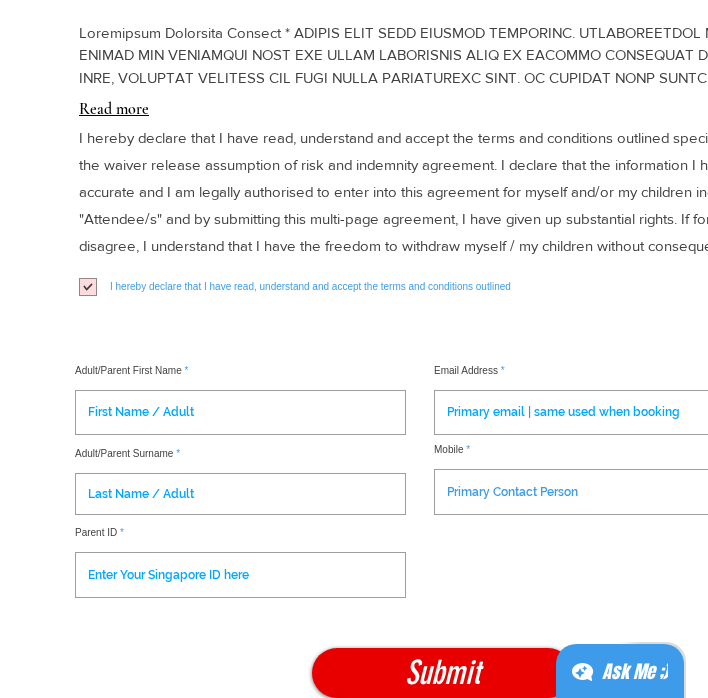 checkbox on "true" 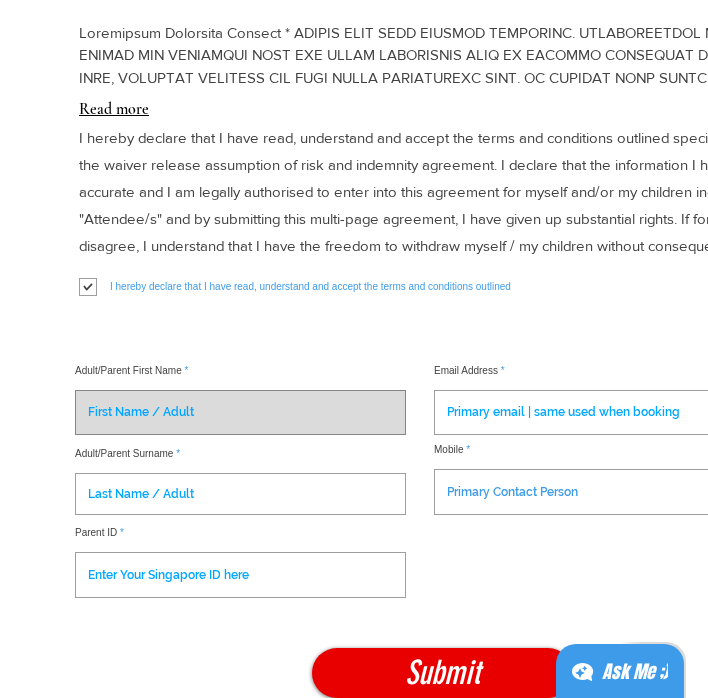 click on "Adult/Parent First Name" at bounding box center [240, 412] 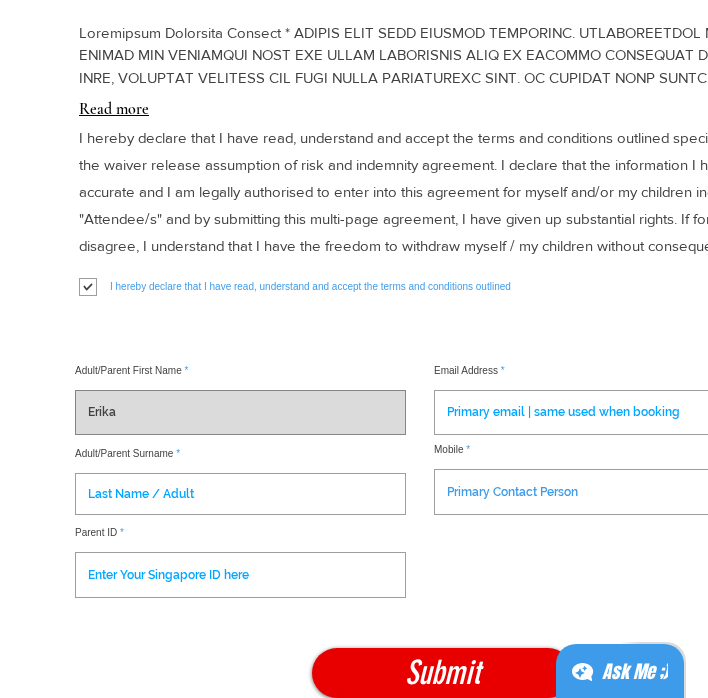 type on "Erika" 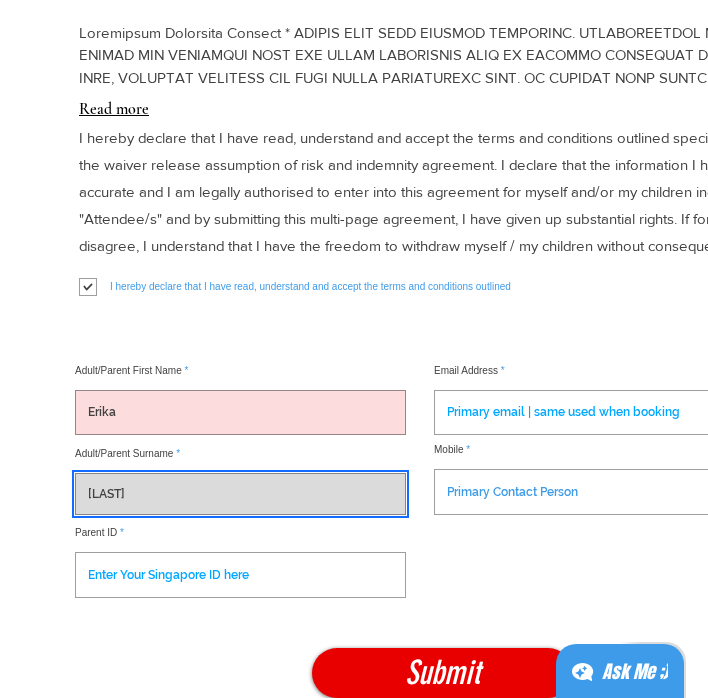 type on "[LAST]" 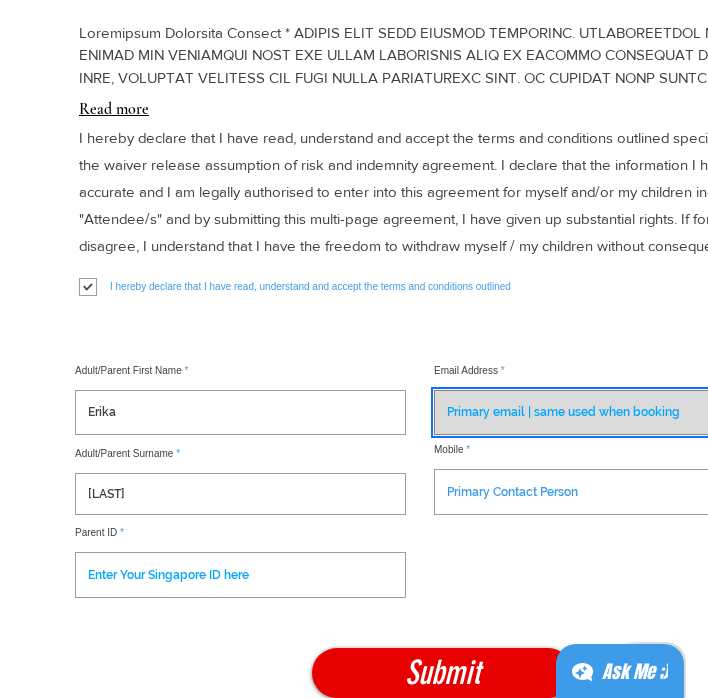 scroll, scrollTop: 247, scrollLeft: 99, axis: both 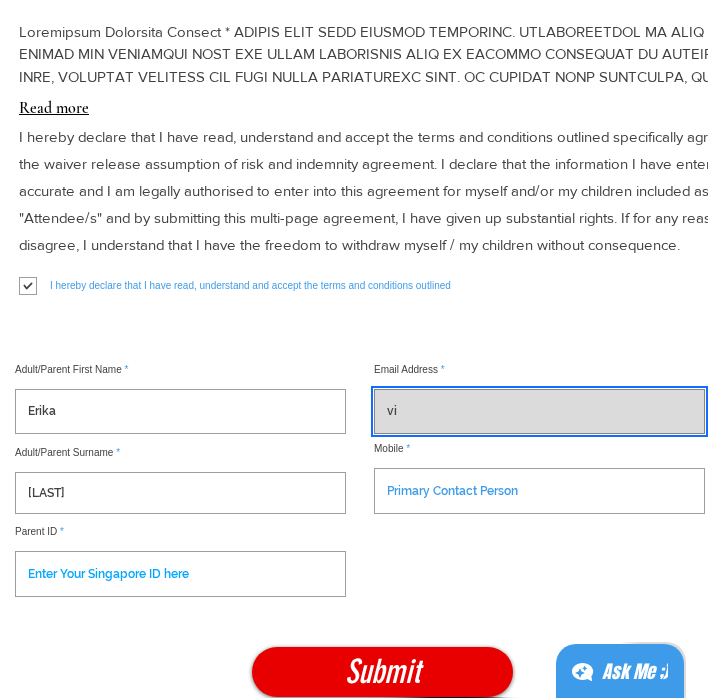 type on "v" 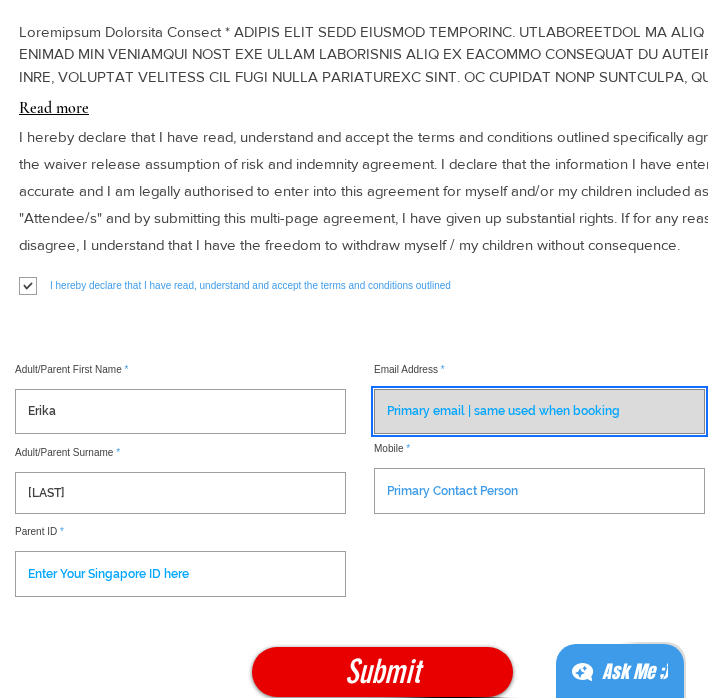 paste on "[EMAIL]" 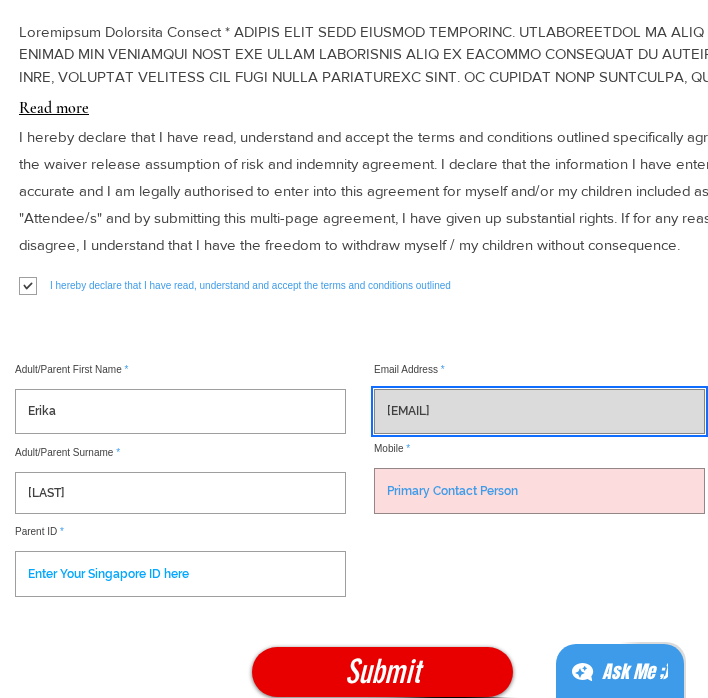 type on "[EMAIL]" 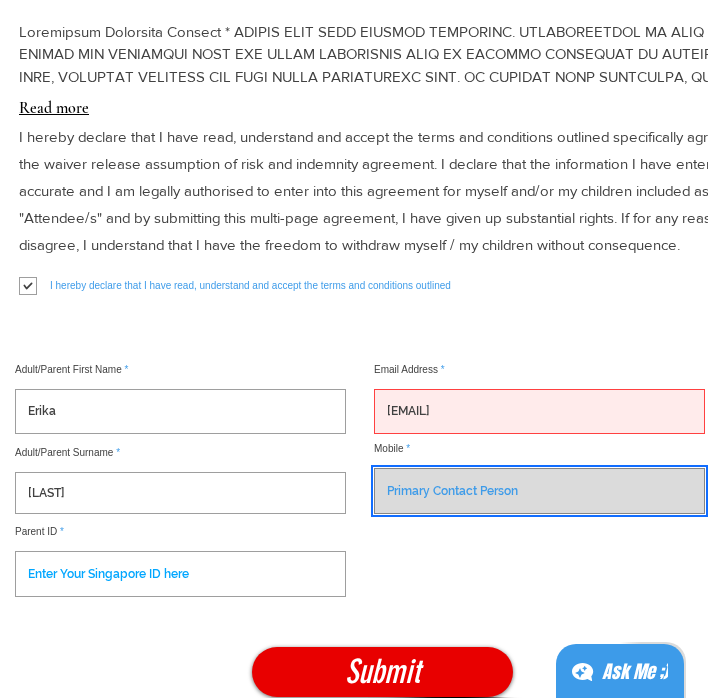click on "Mobile" at bounding box center [539, 491] 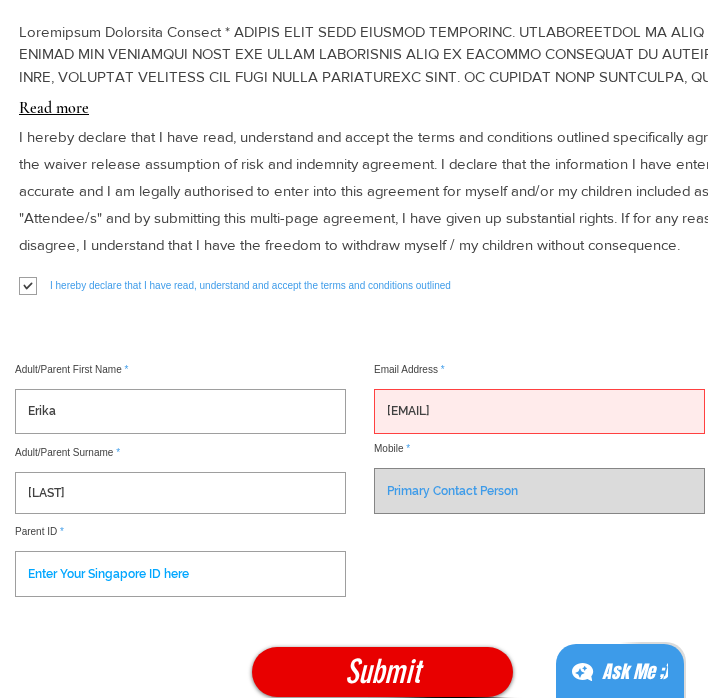 click on "Mobile" at bounding box center [539, 491] 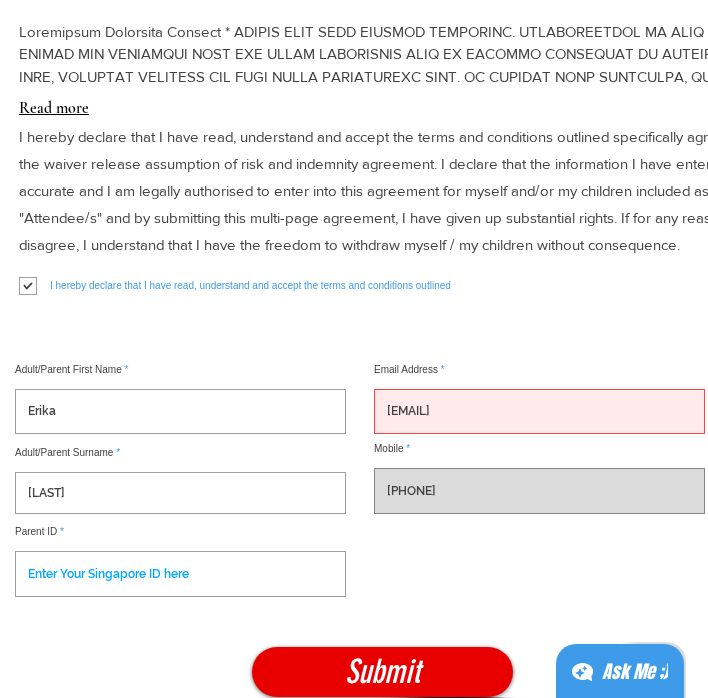 click on "[PHONE]" at bounding box center (539, 491) 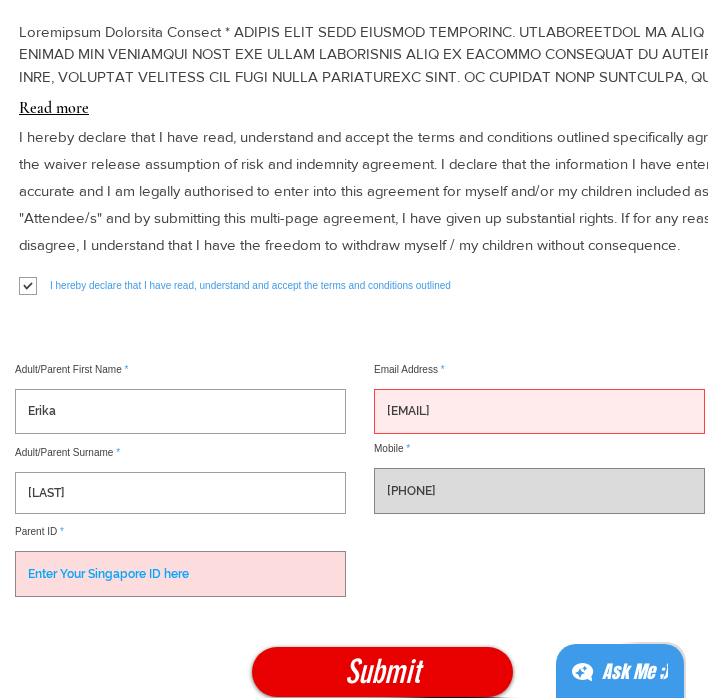 type on "[PHONE]" 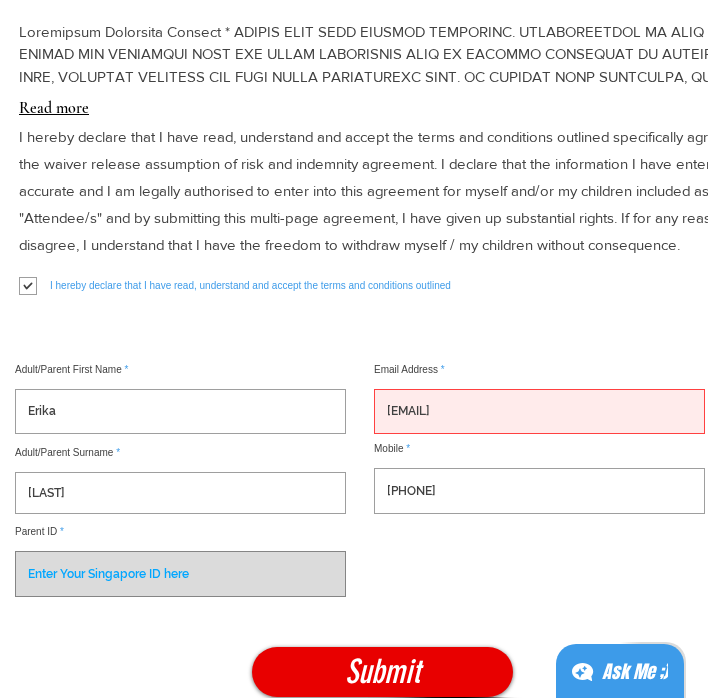 click on "Parent ID" at bounding box center [180, 574] 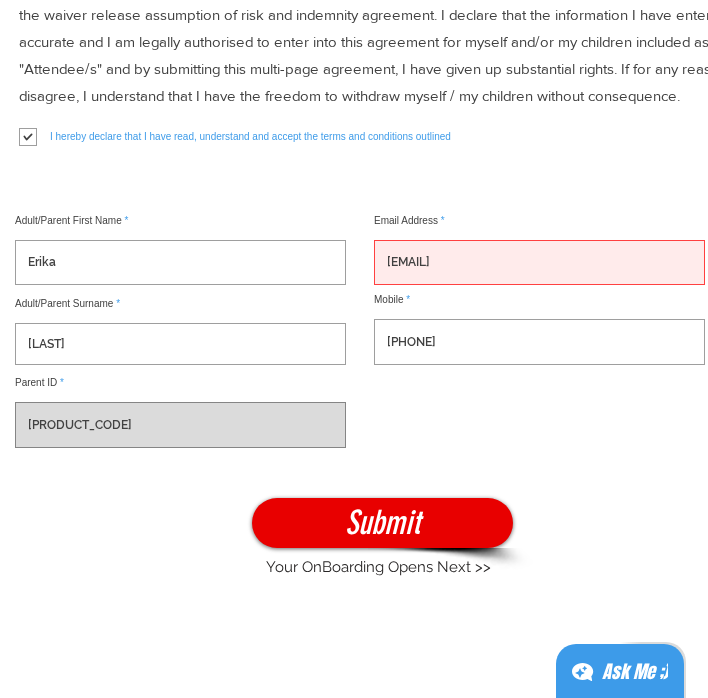 scroll, scrollTop: 421, scrollLeft: 99, axis: both 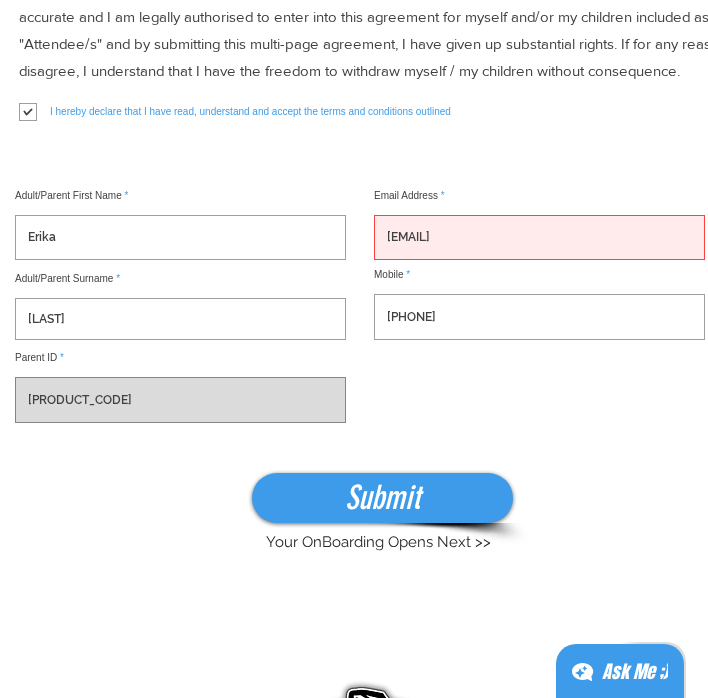 type on "[PRODUCT_CODE]" 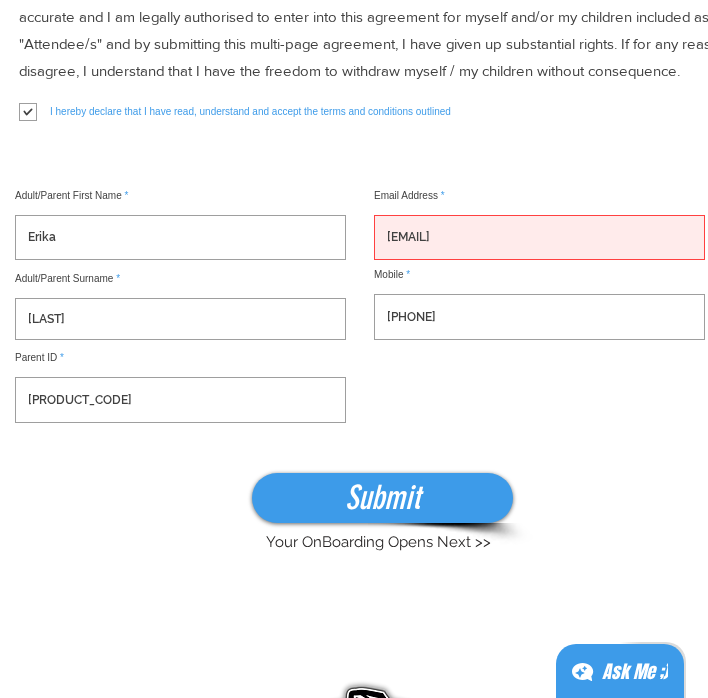click on "Submit" at bounding box center [382, 498] 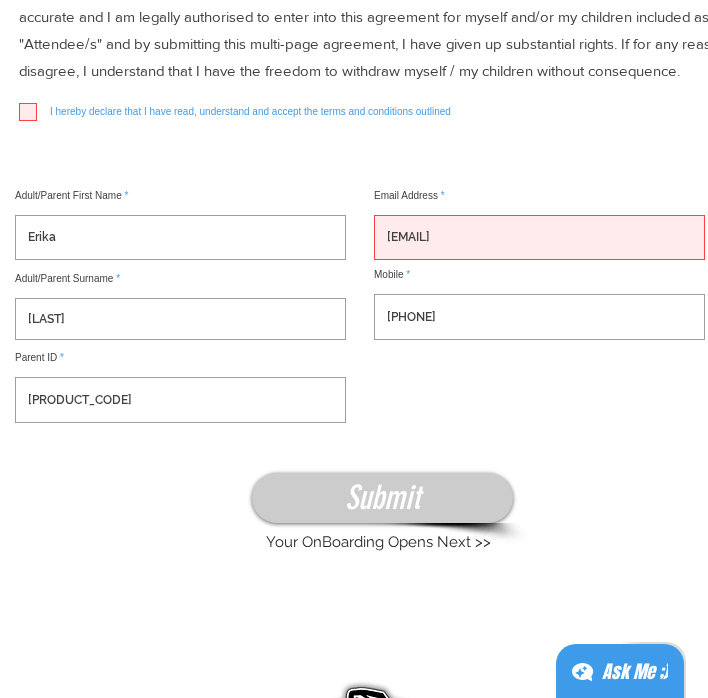 checkbox on "false" 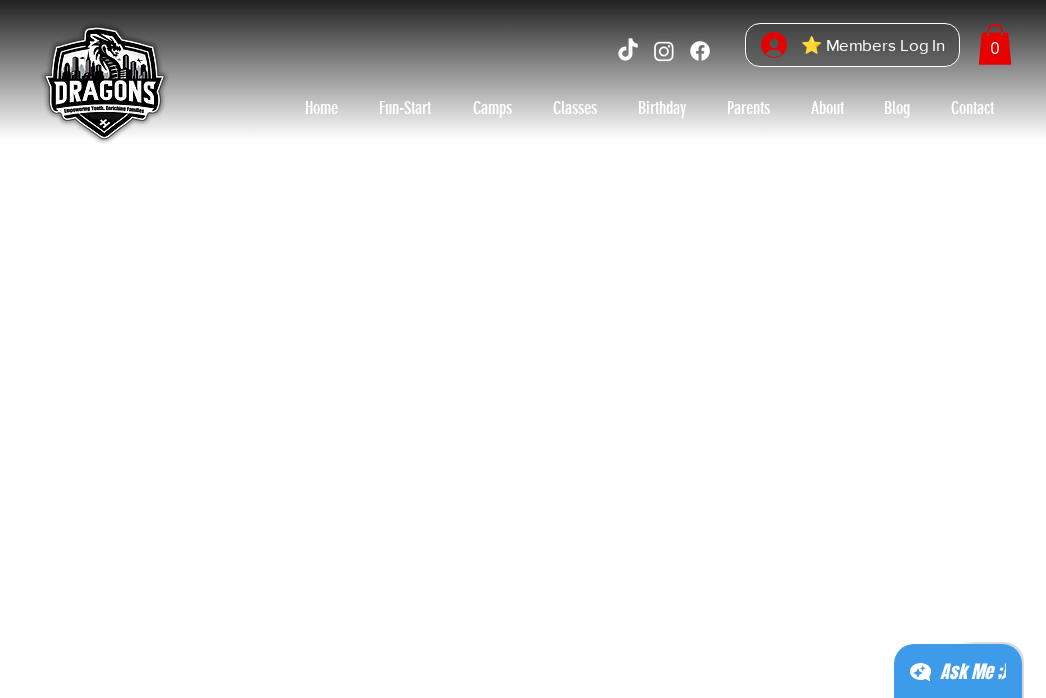 scroll, scrollTop: 0, scrollLeft: 0, axis: both 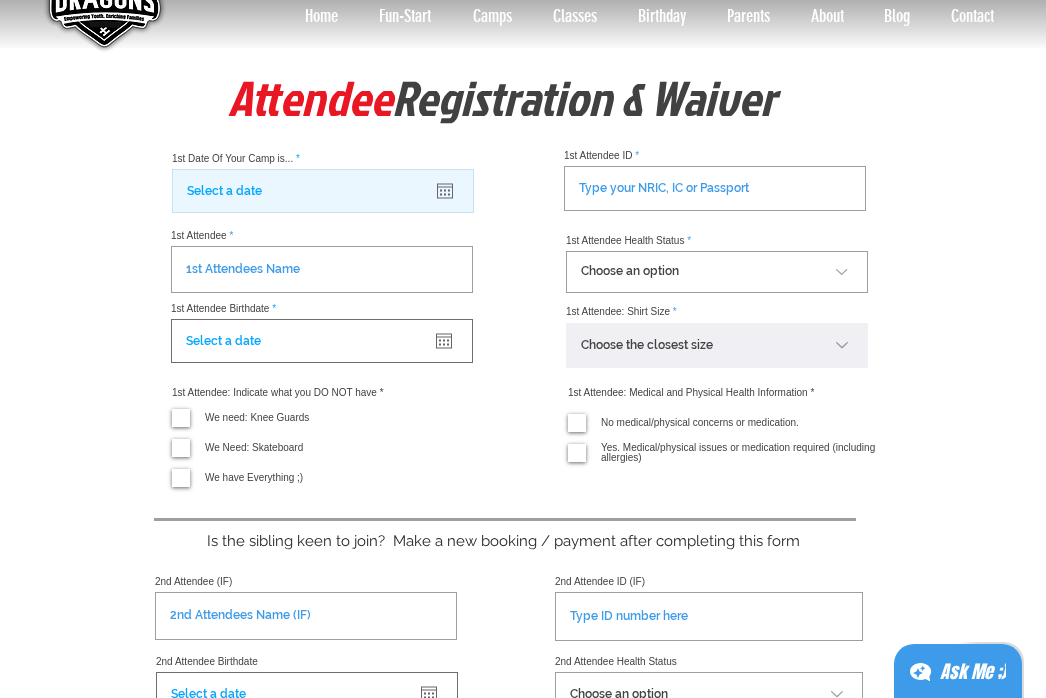 click at bounding box center [323, 191] 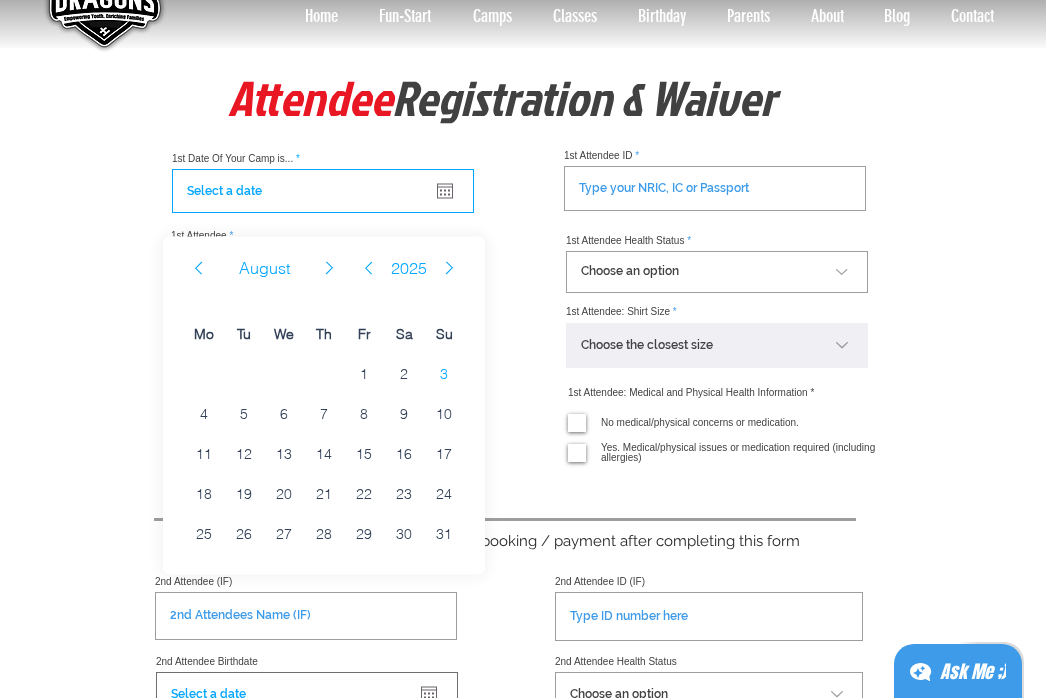 click at bounding box center [516, 553] 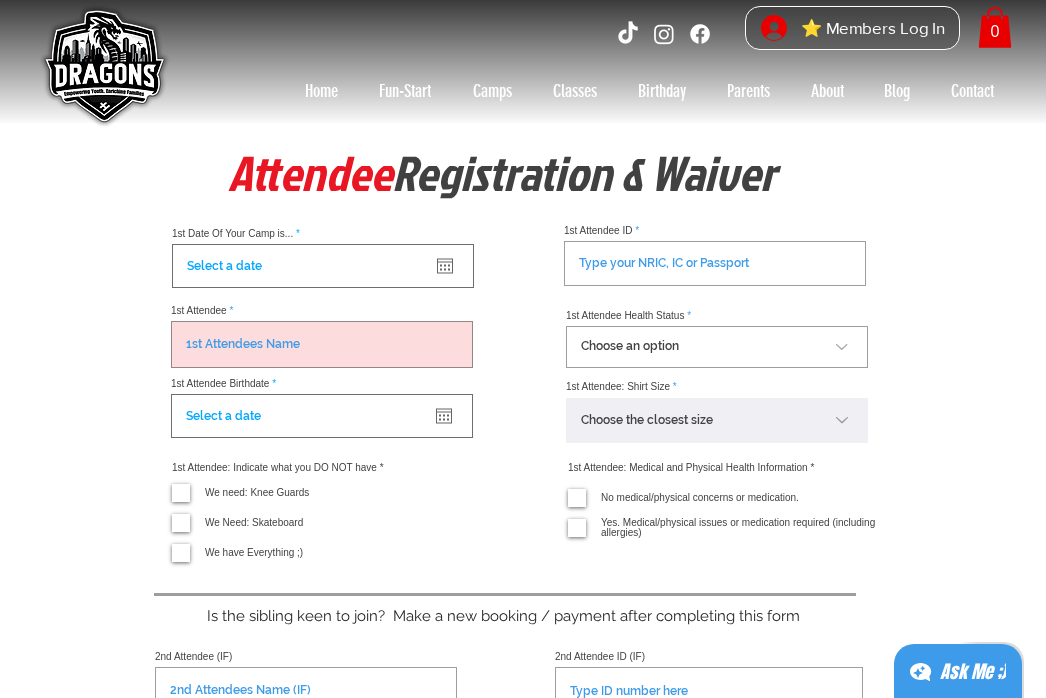 scroll, scrollTop: 21, scrollLeft: 0, axis: vertical 